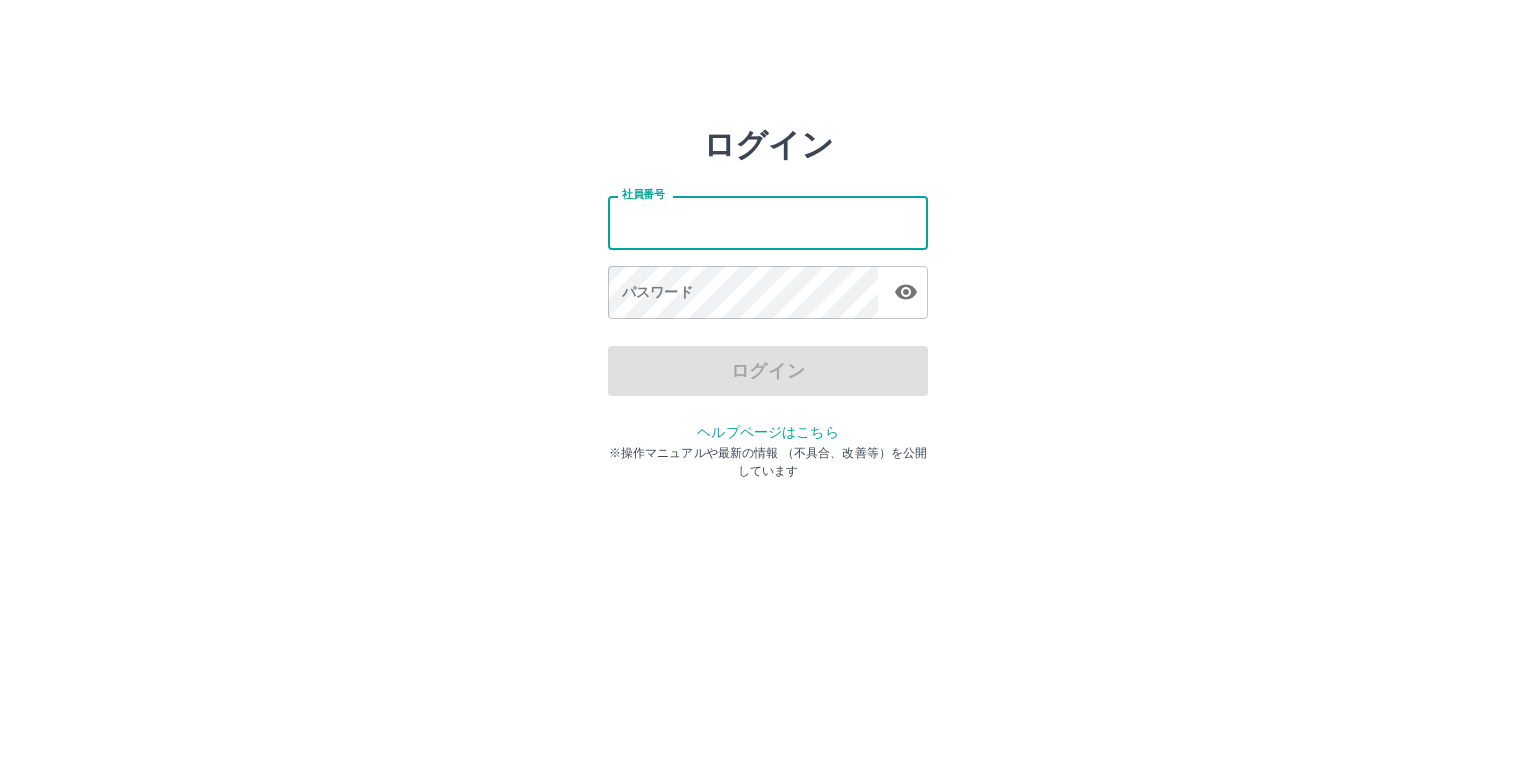 scroll, scrollTop: 0, scrollLeft: 0, axis: both 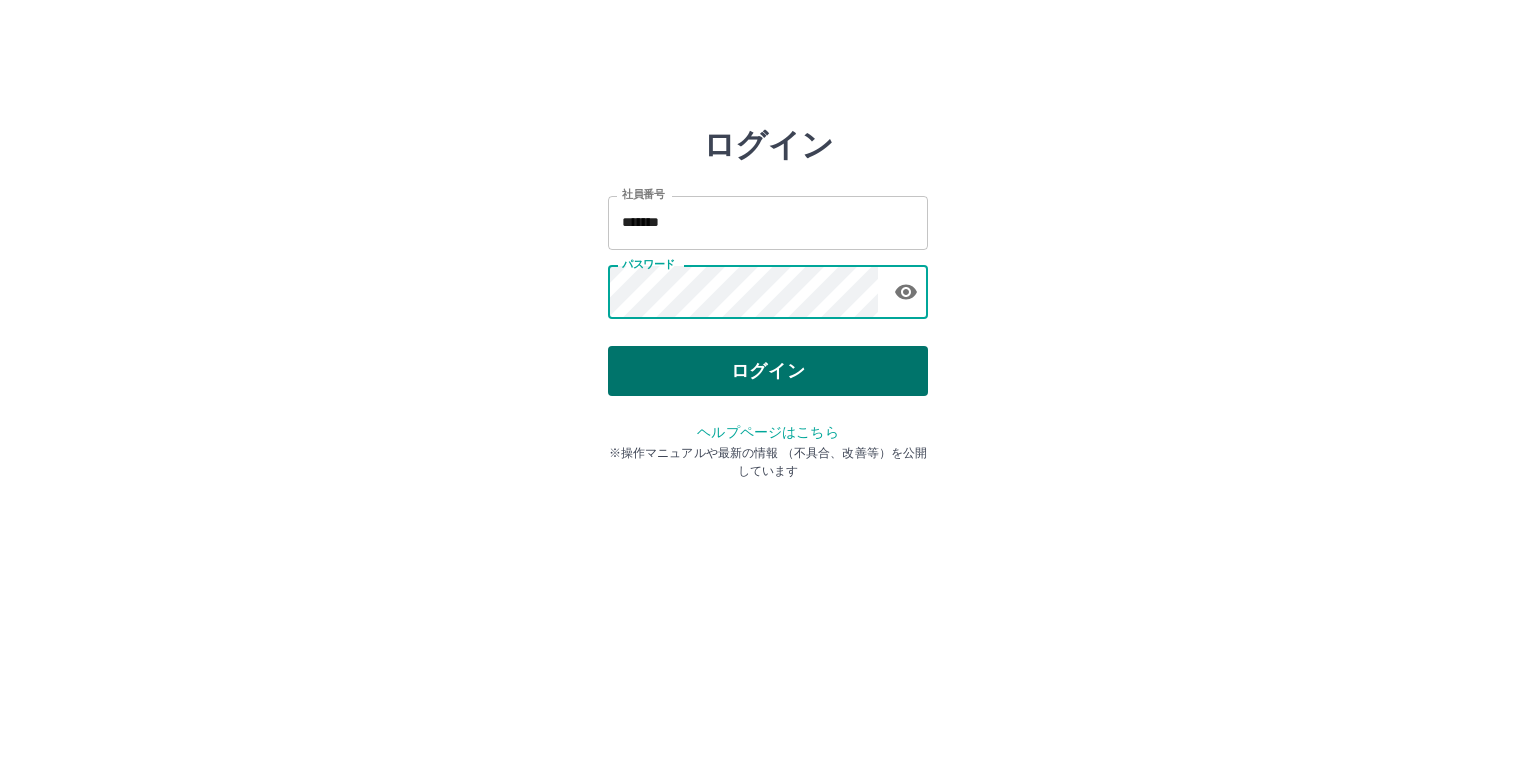click on "ログイン" at bounding box center (768, 371) 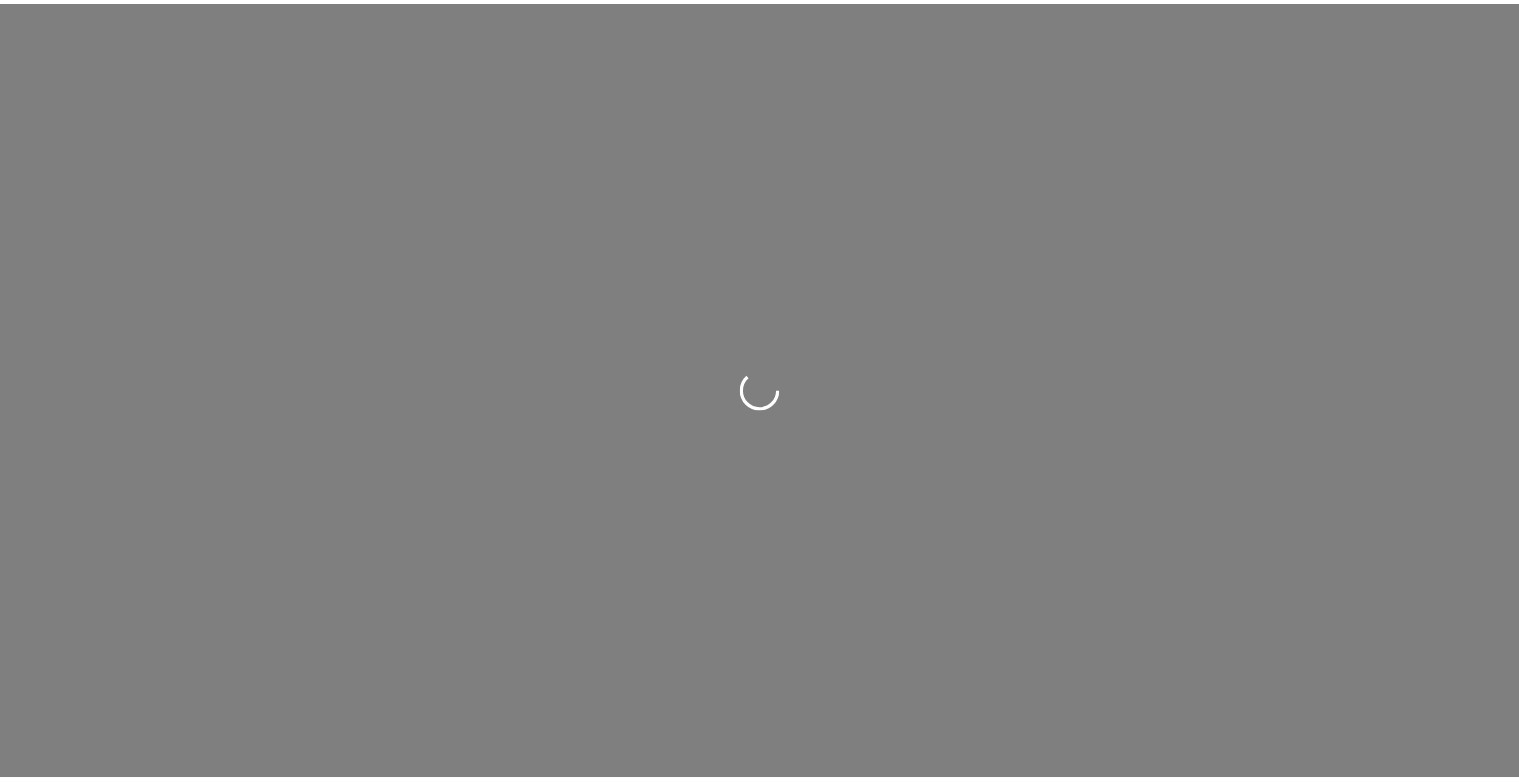 scroll, scrollTop: 0, scrollLeft: 0, axis: both 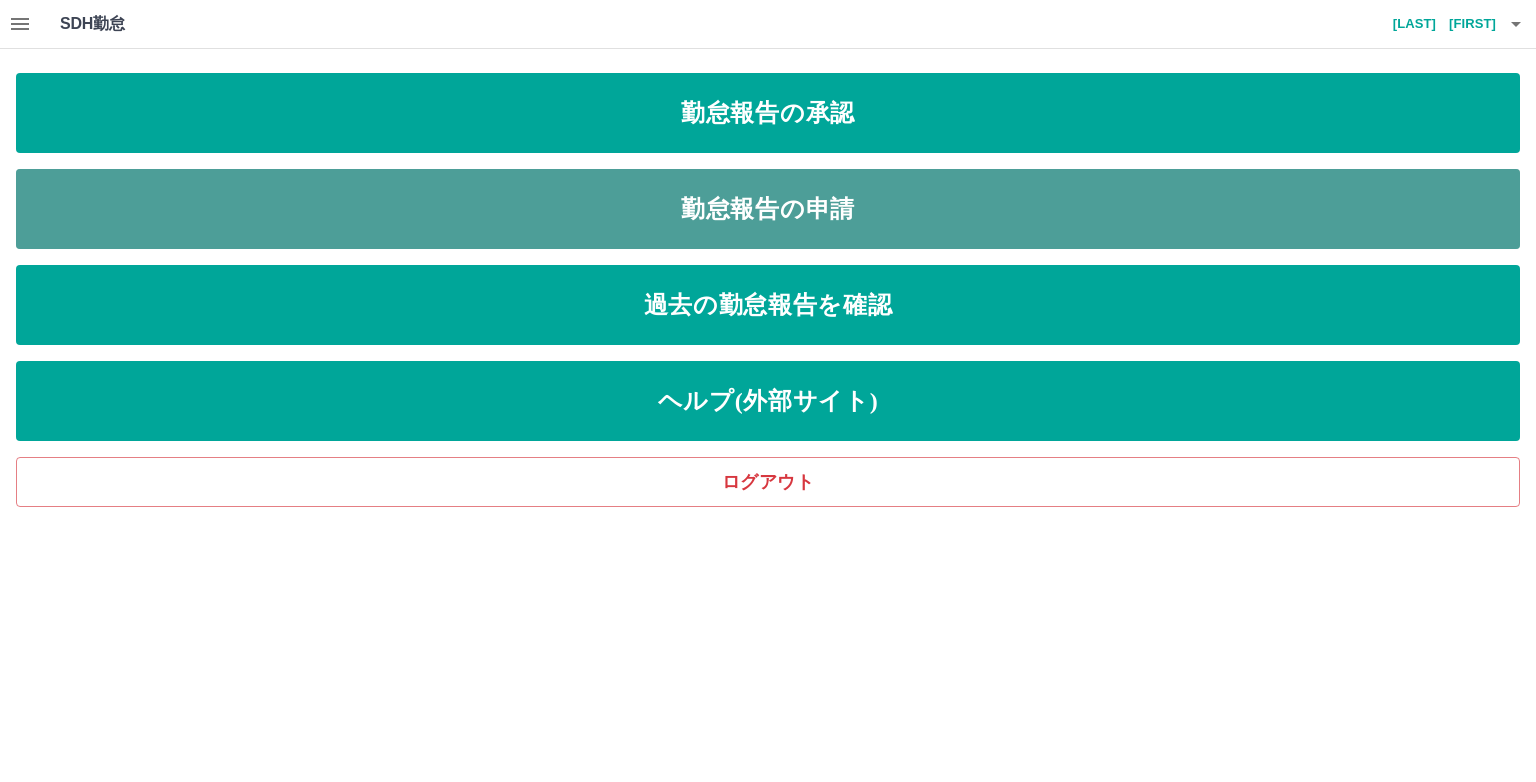 click on "勤怠報告の申請" at bounding box center [768, 209] 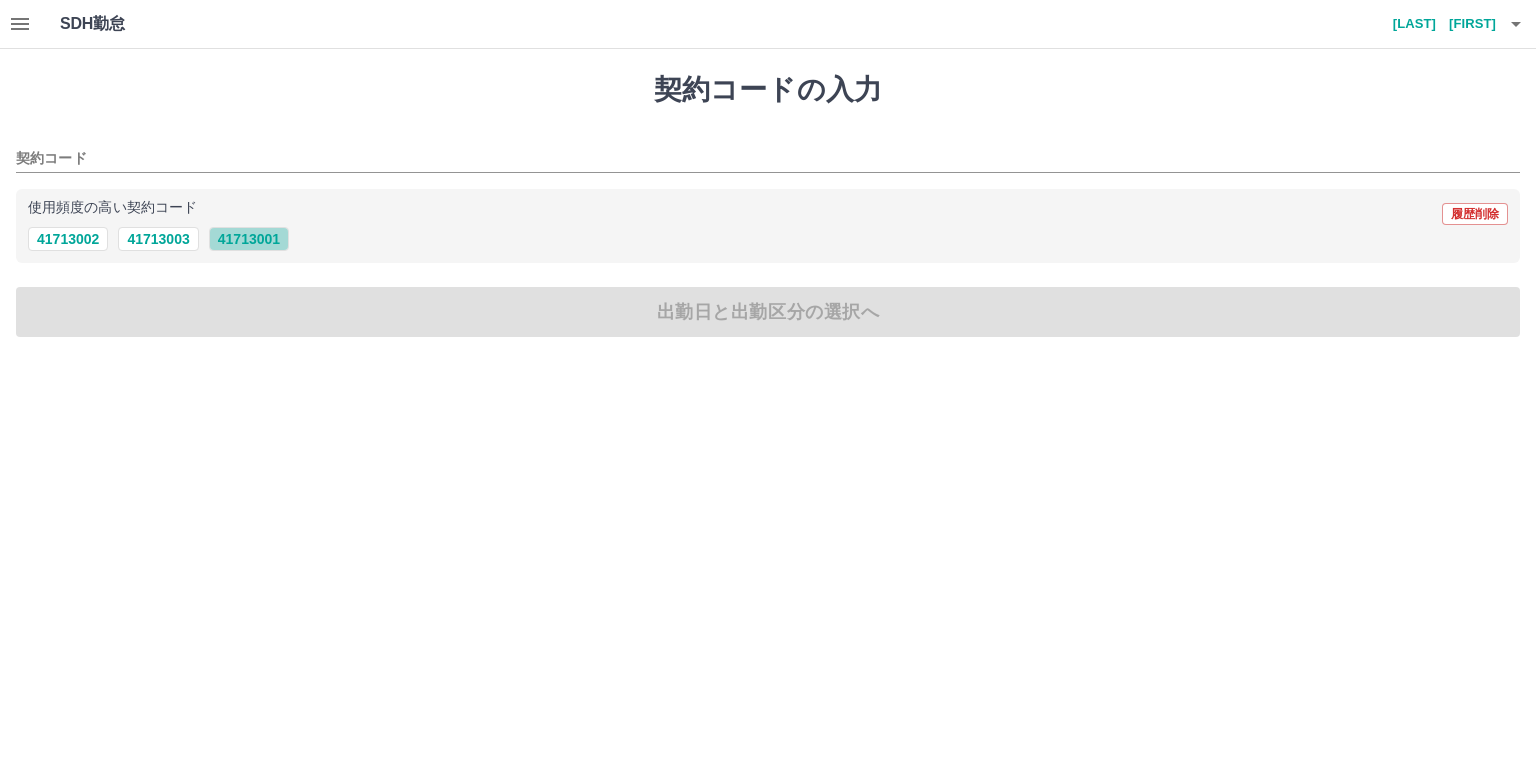 click on "41713001" at bounding box center (249, 239) 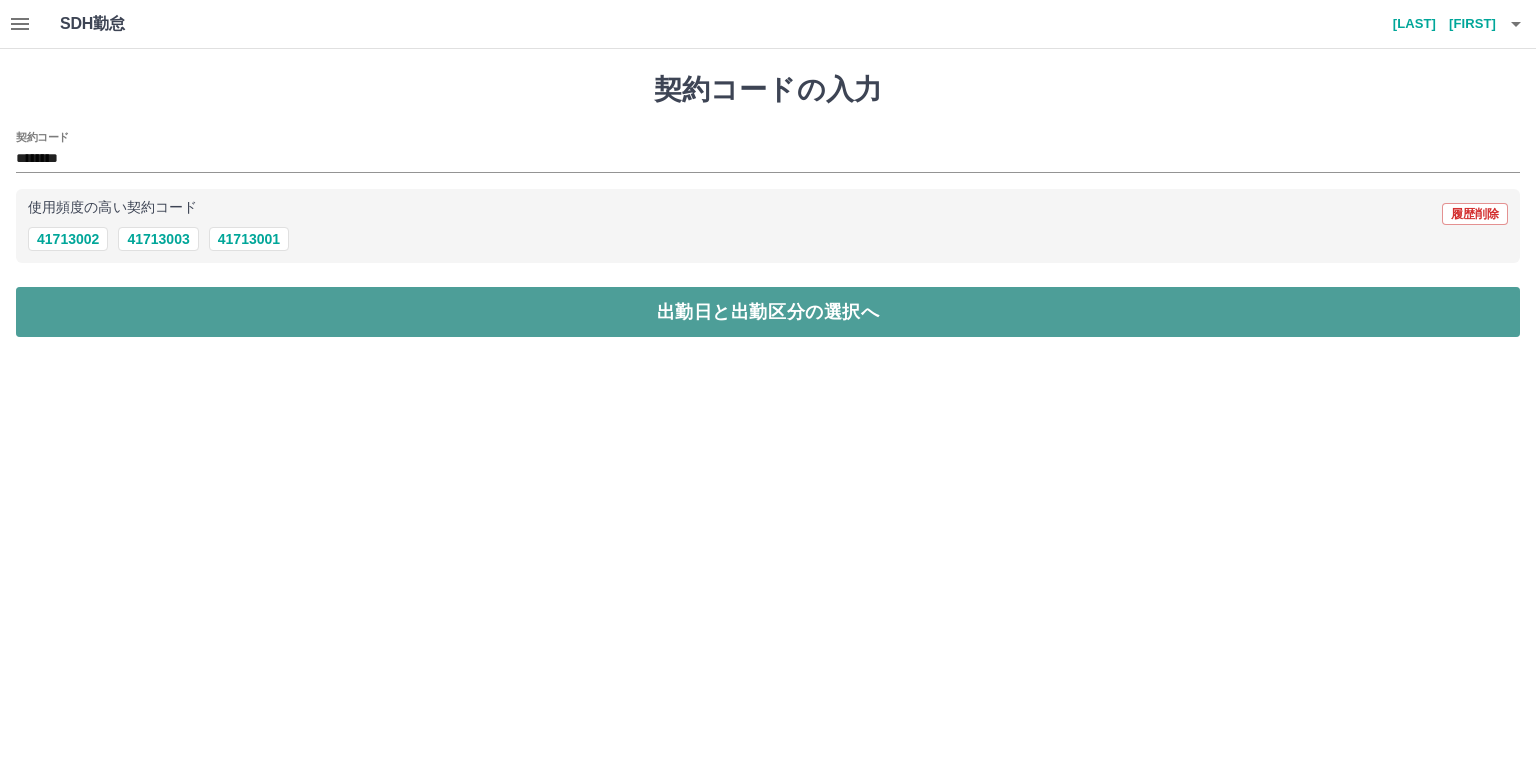 click on "出勤日と出勤区分の選択へ" at bounding box center (768, 312) 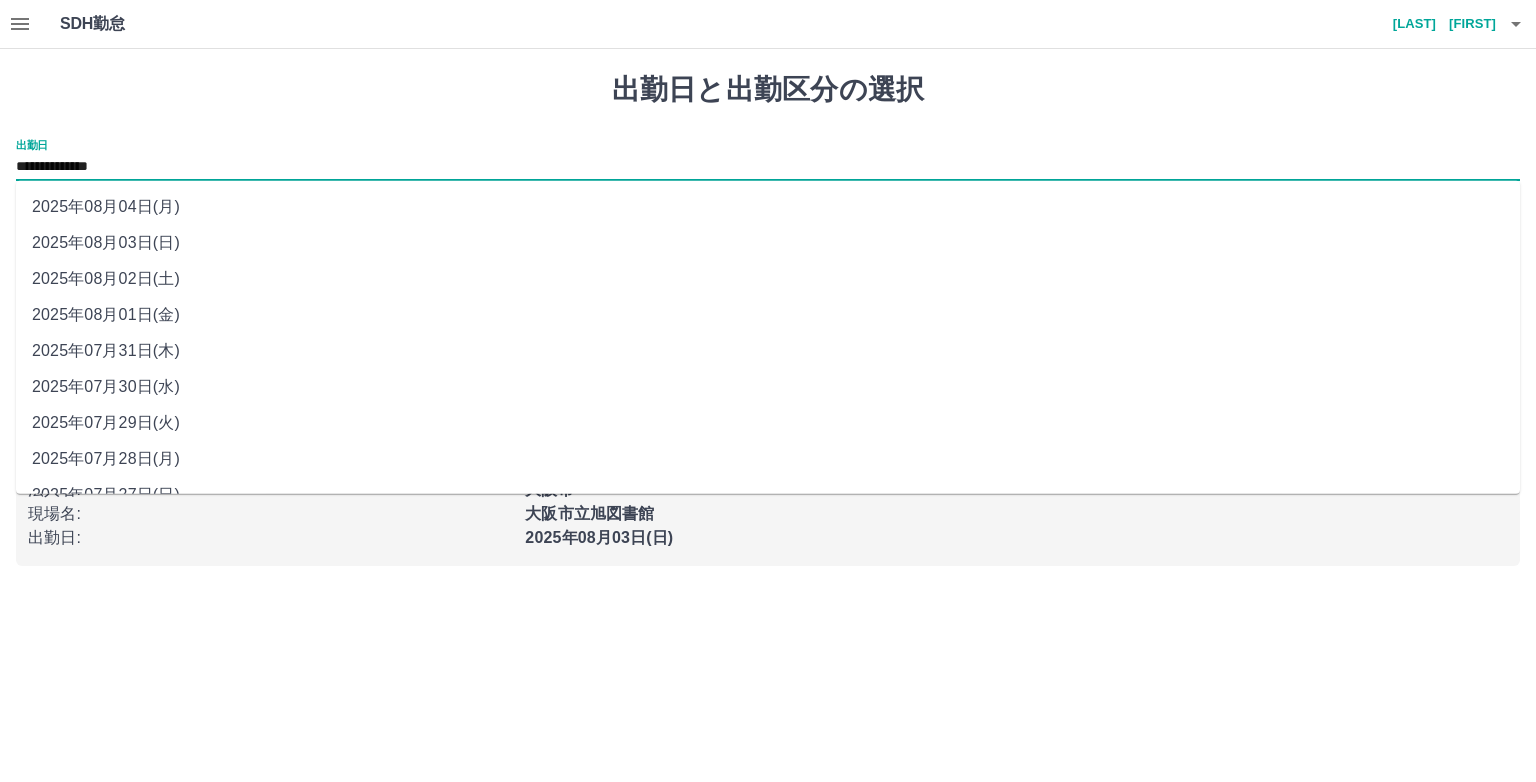 click on "**********" at bounding box center [768, 167] 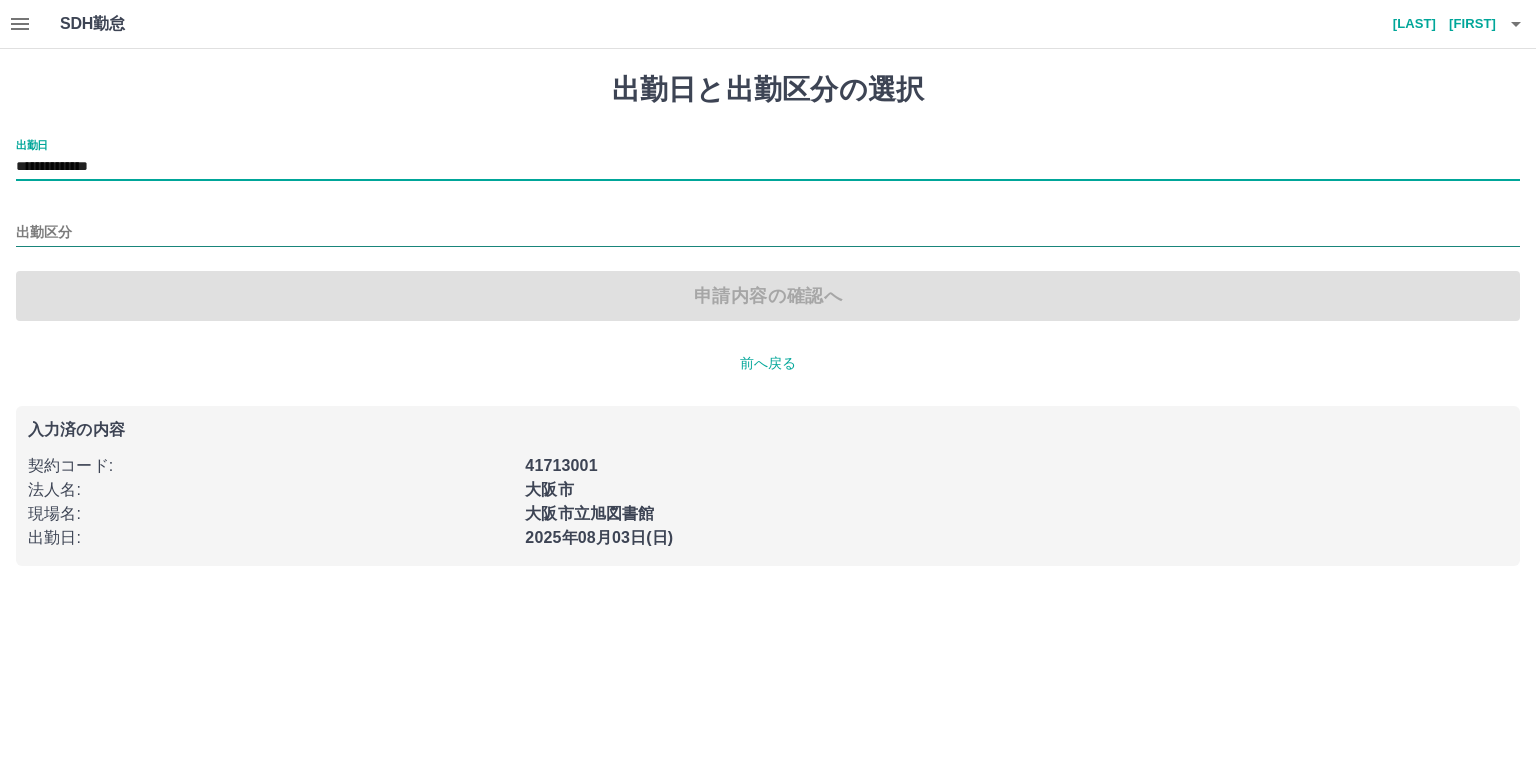 click on "出勤区分" at bounding box center (768, 233) 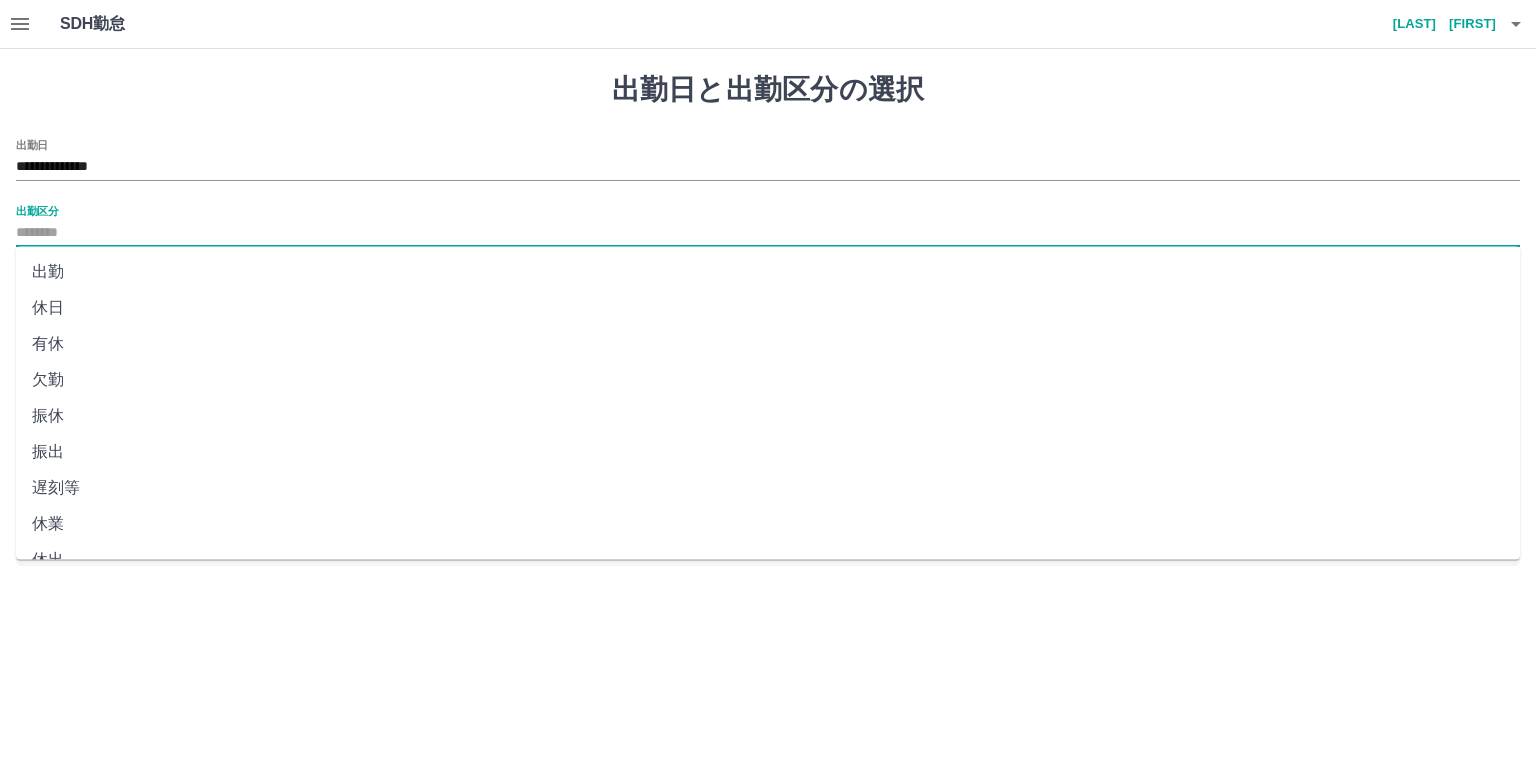 click on "出勤" at bounding box center [768, 272] 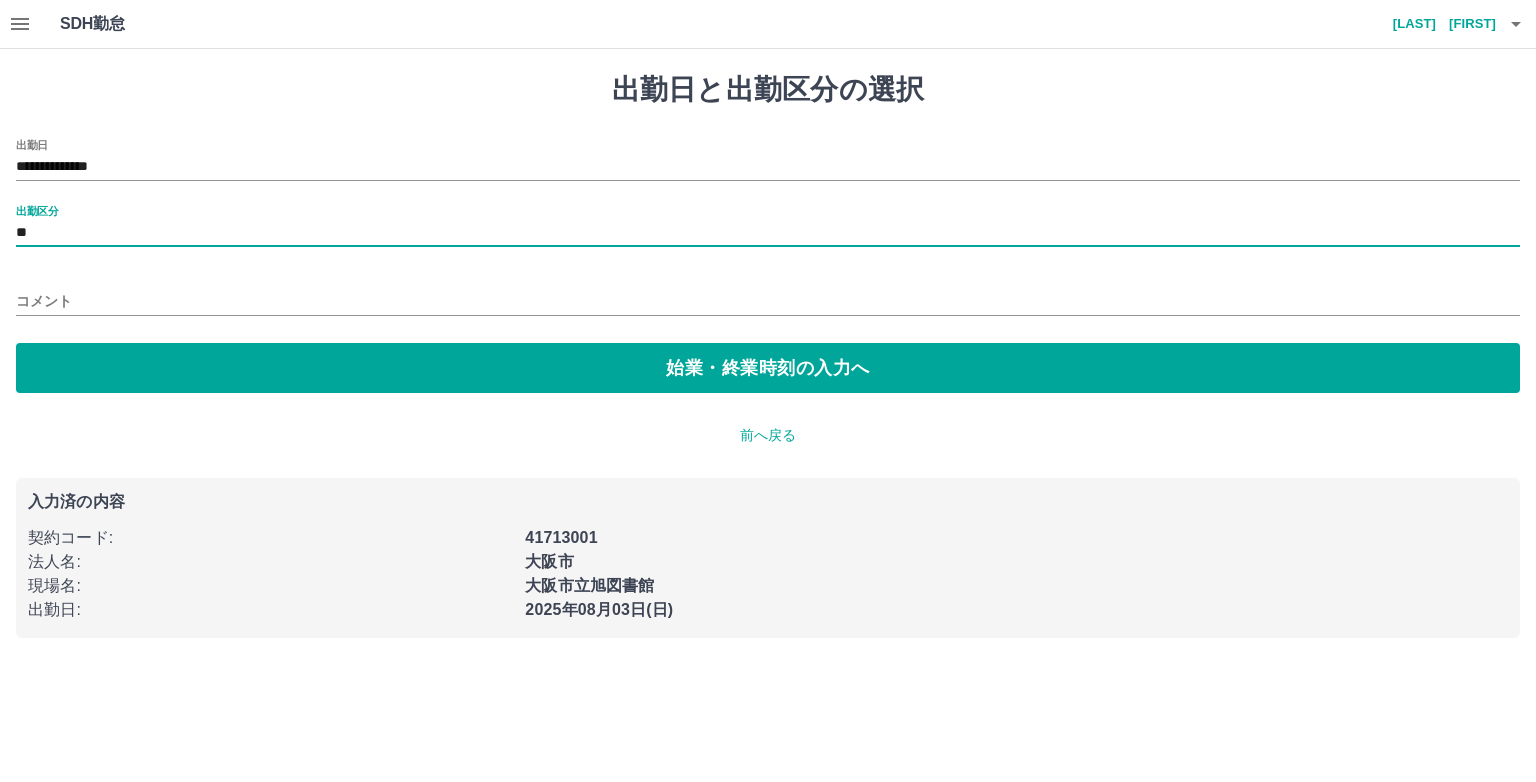 click on "コメント" at bounding box center [768, 301] 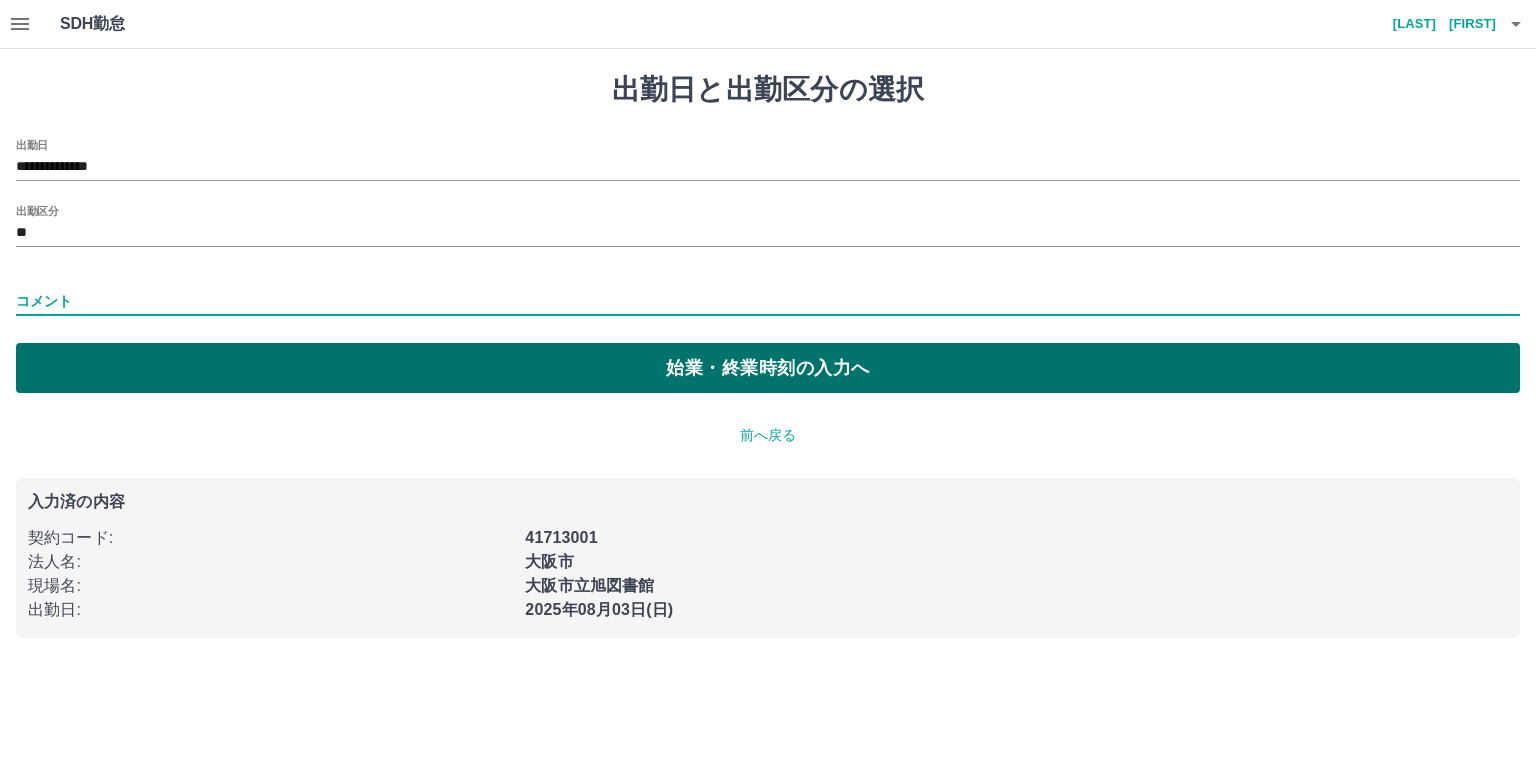 type on "*****" 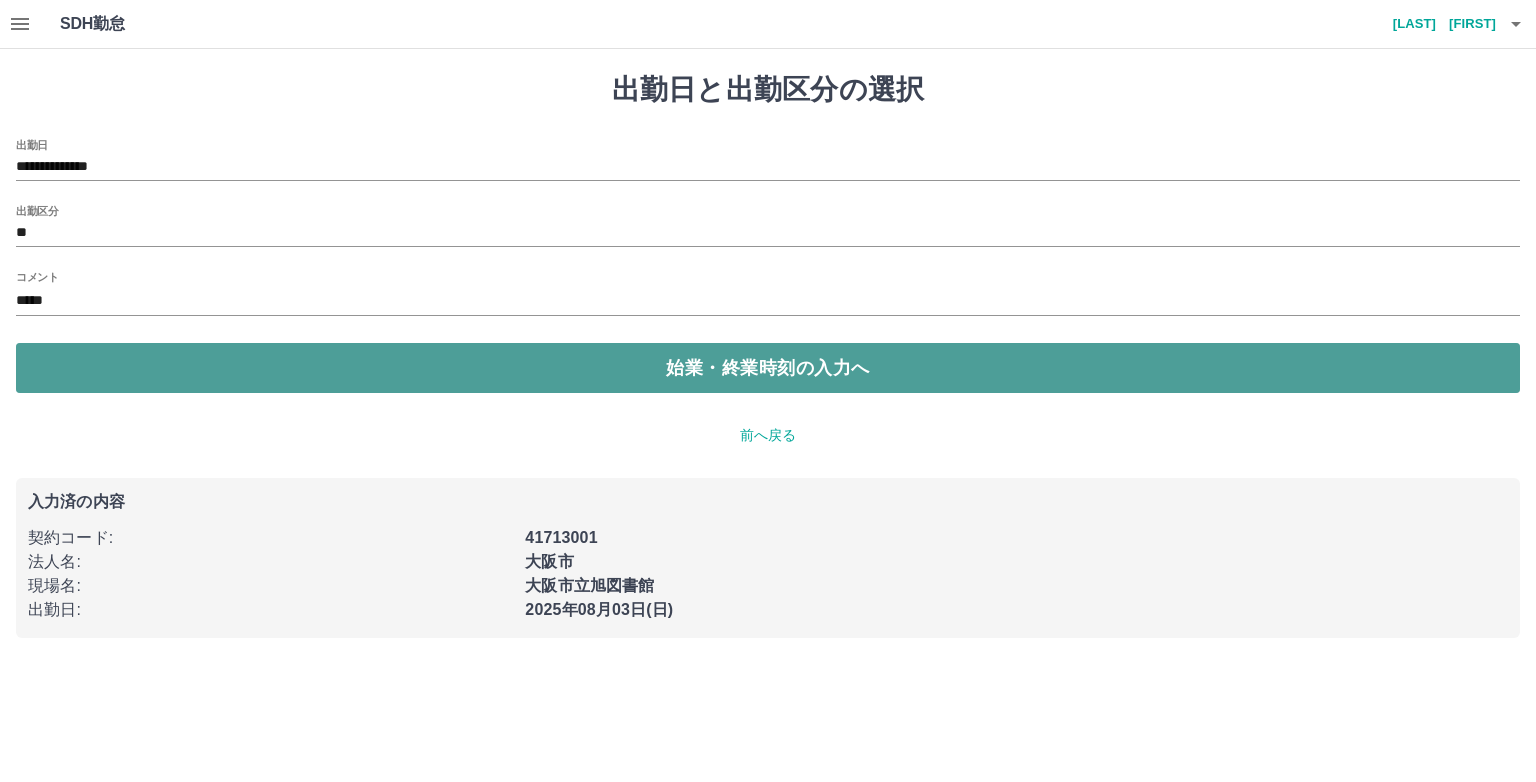 click on "始業・終業時刻の入力へ" at bounding box center [768, 368] 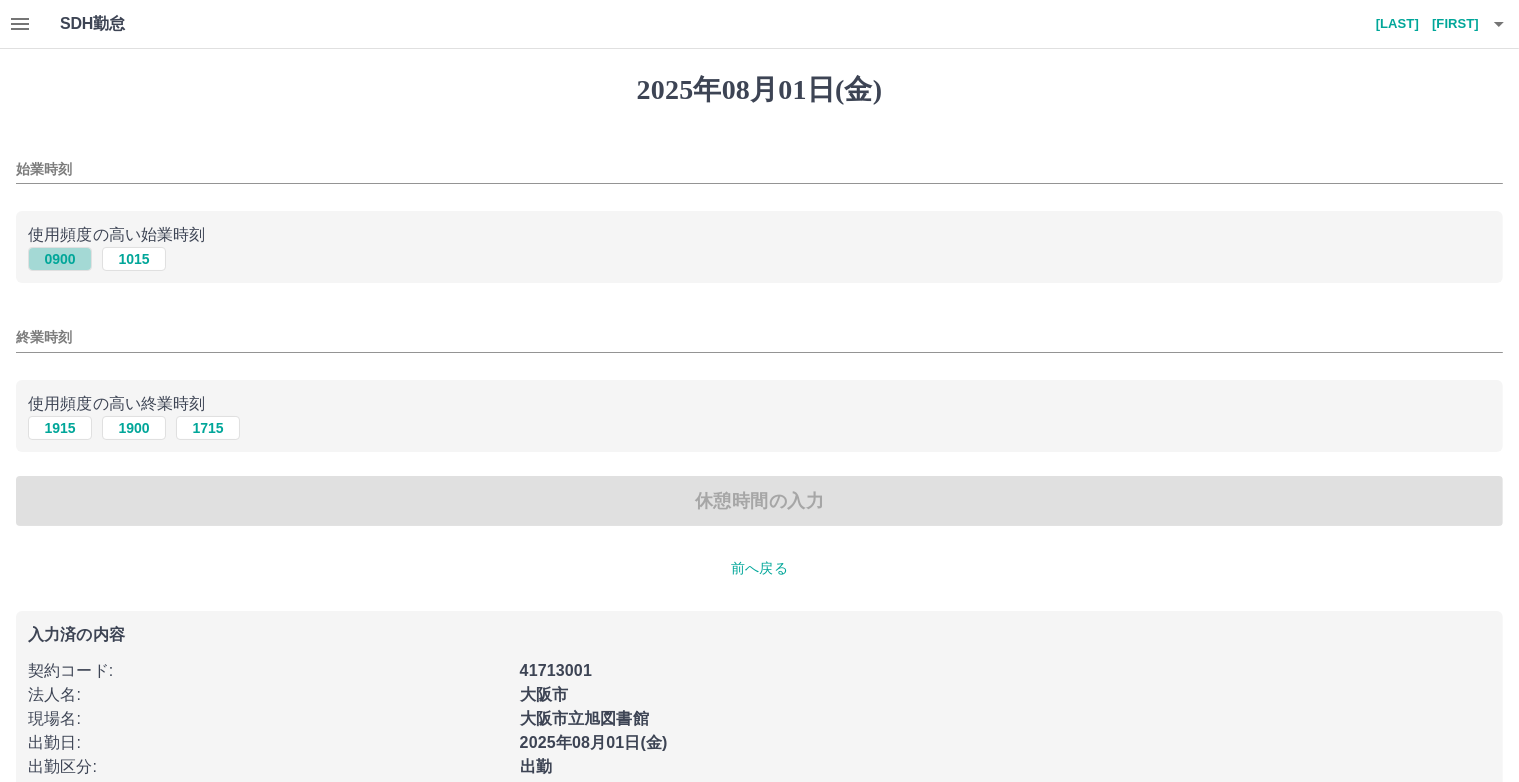 click on "0900" at bounding box center [60, 259] 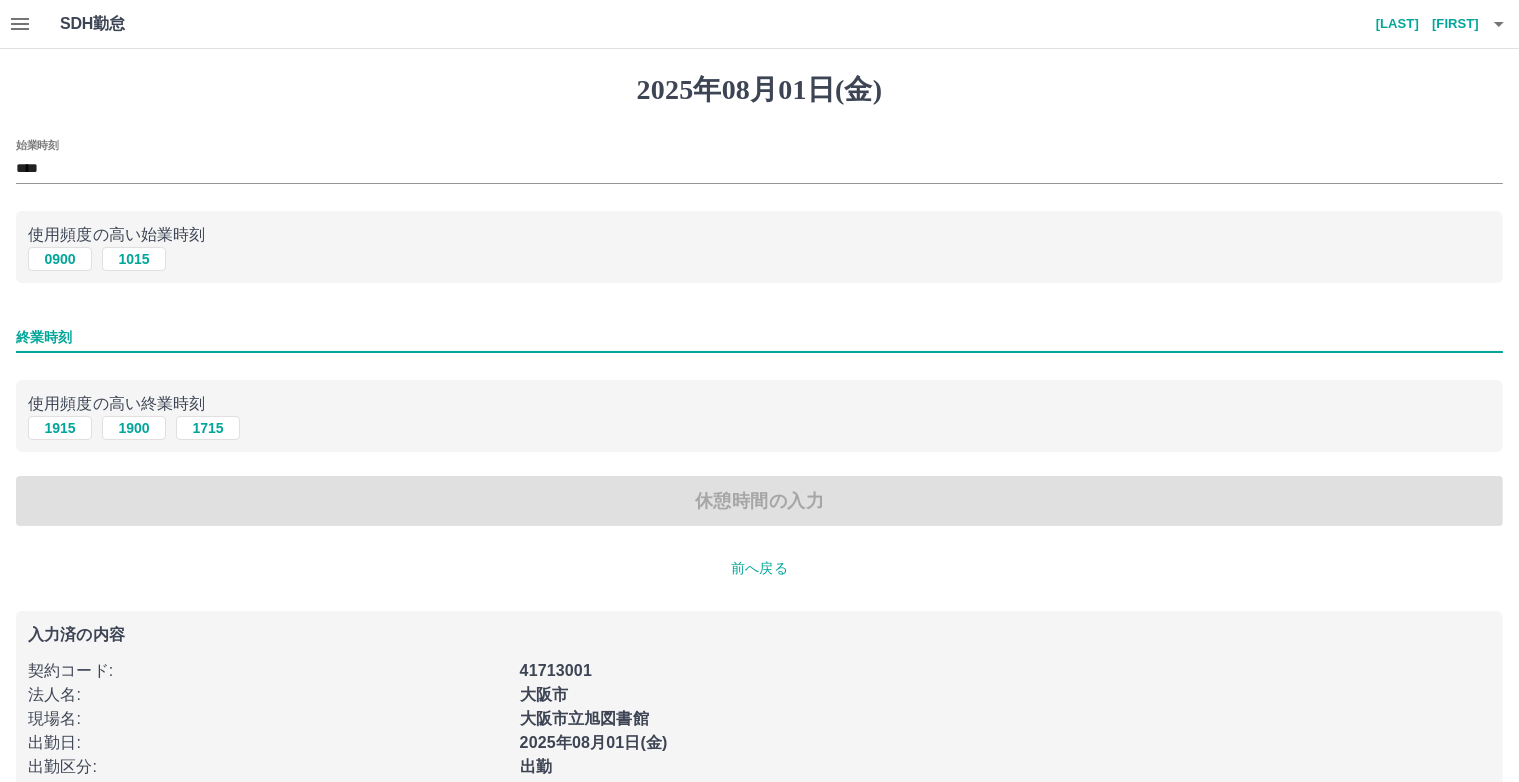 click on "終業時刻" at bounding box center (759, 337) 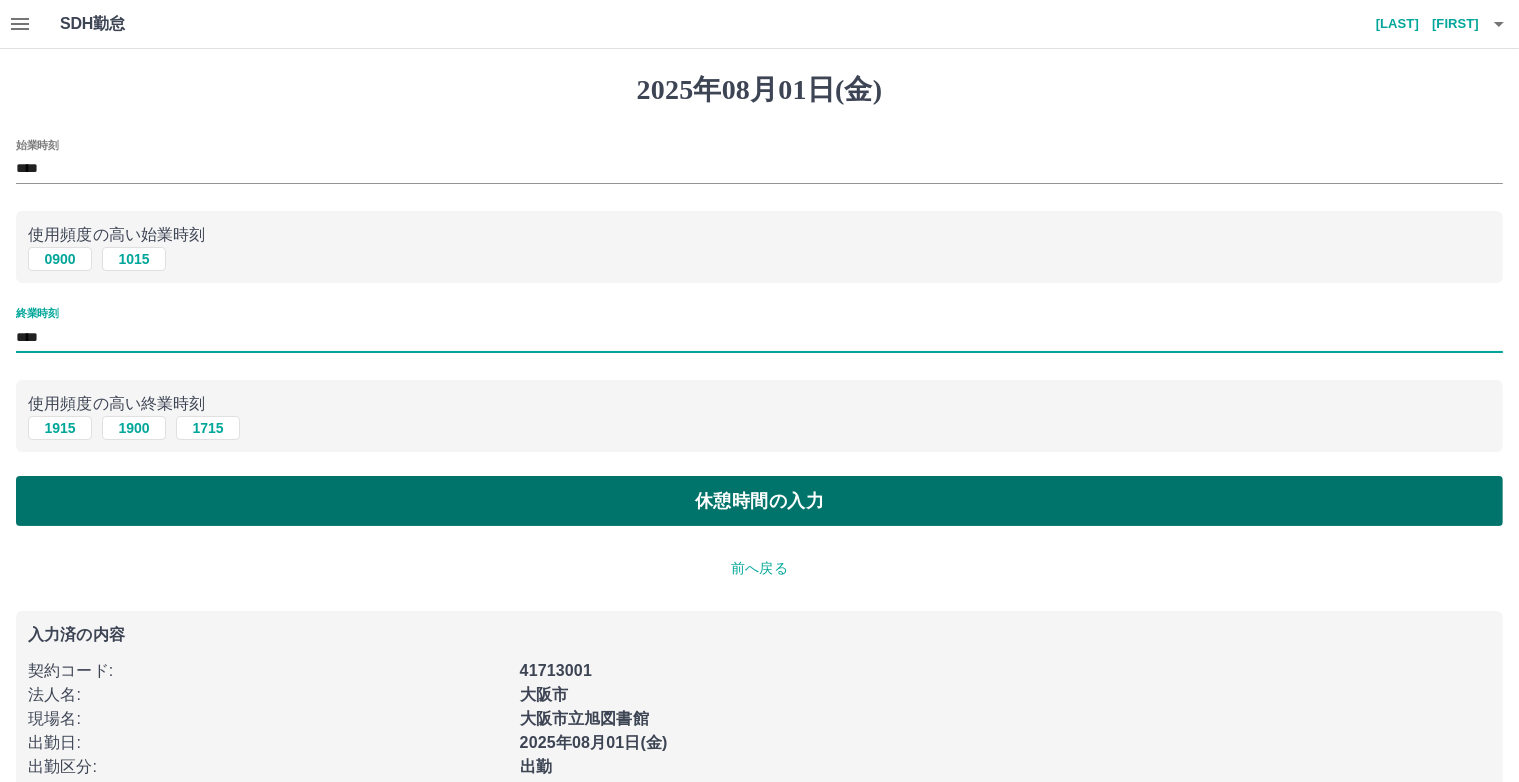 click on "休憩時間の入力" at bounding box center [759, 501] 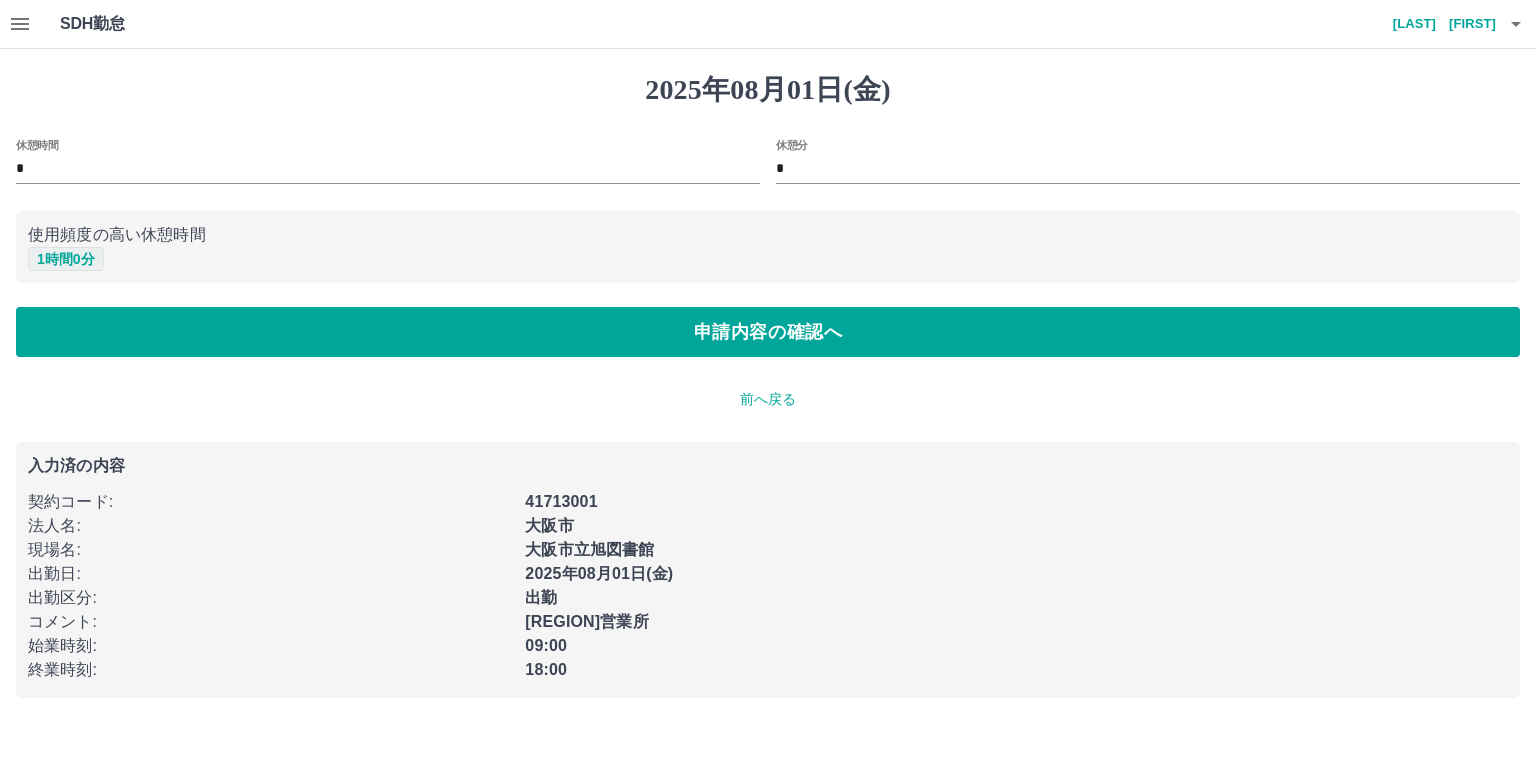click on "1 時間 0 分" at bounding box center [66, 259] 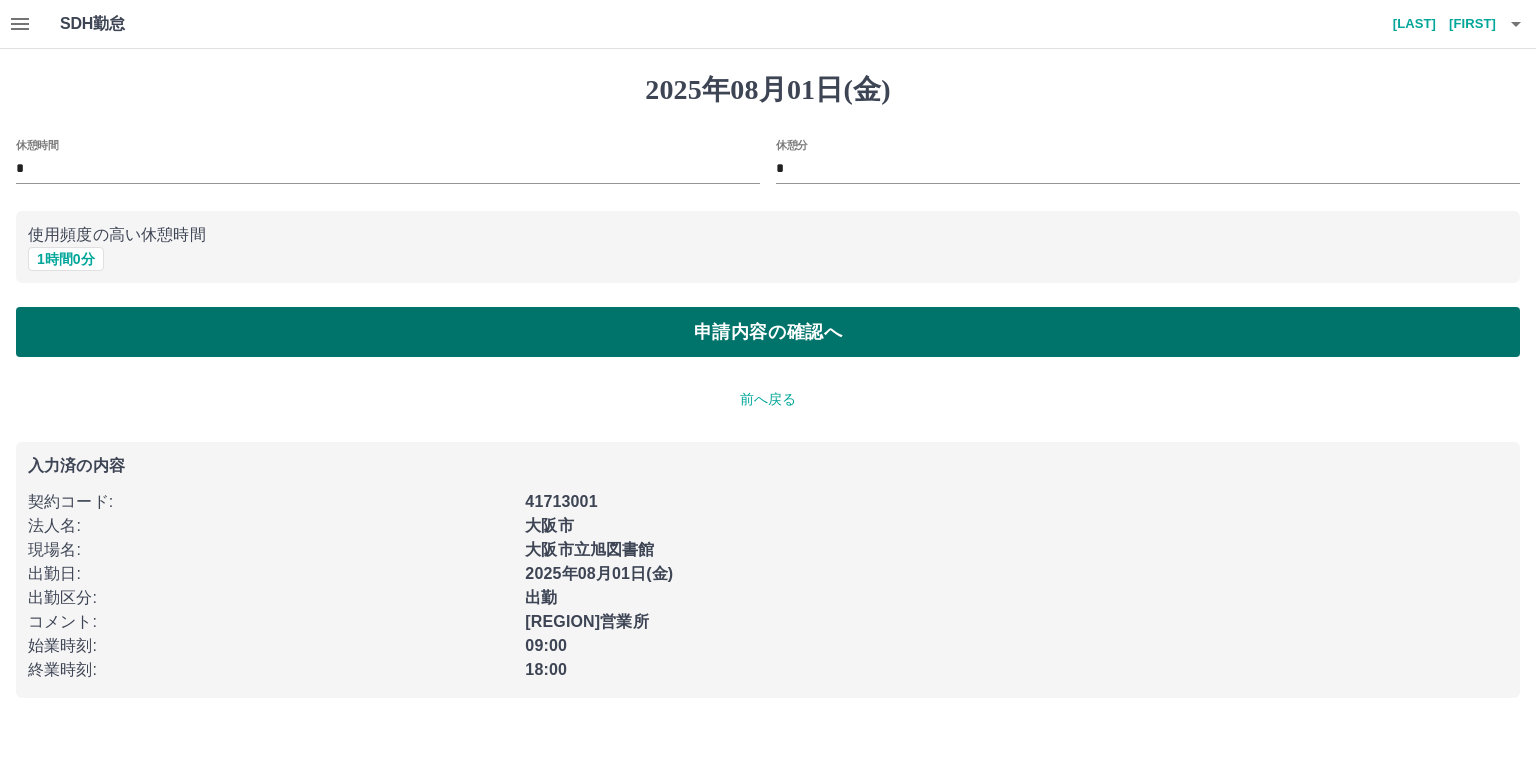 click on "申請内容の確認へ" at bounding box center [768, 332] 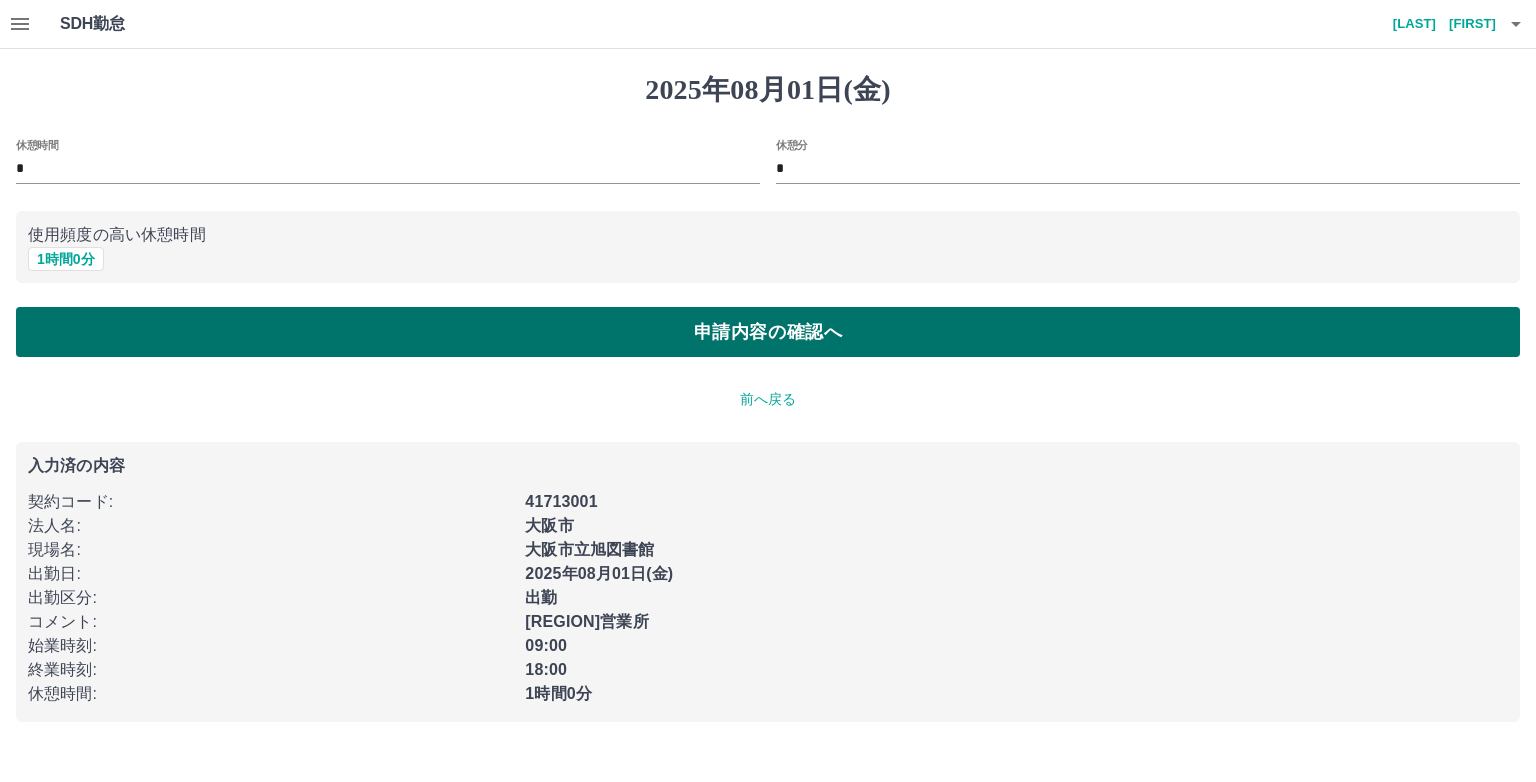 click on "申請内容の確認へ" at bounding box center (768, 332) 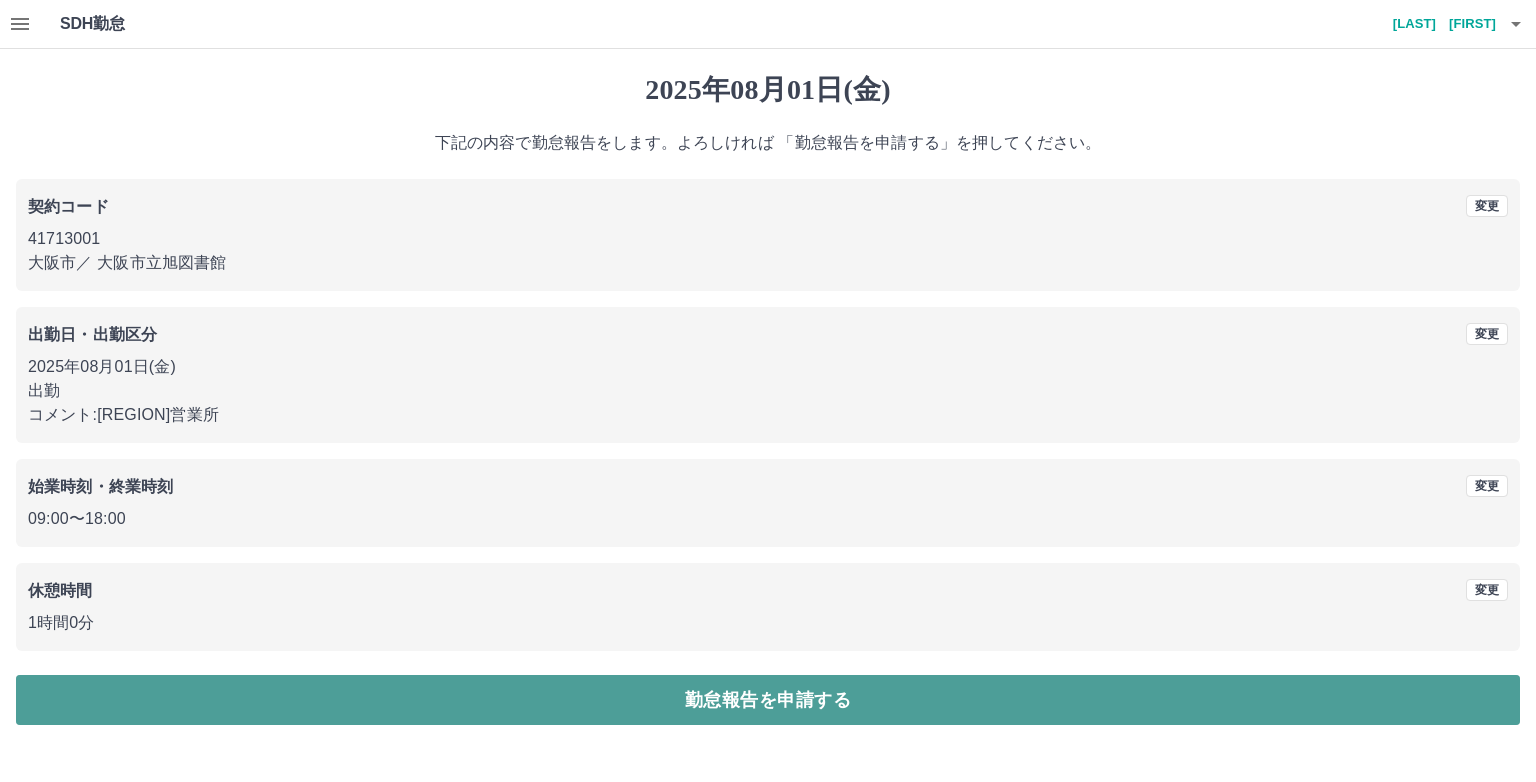 click on "勤怠報告を申請する" at bounding box center (768, 700) 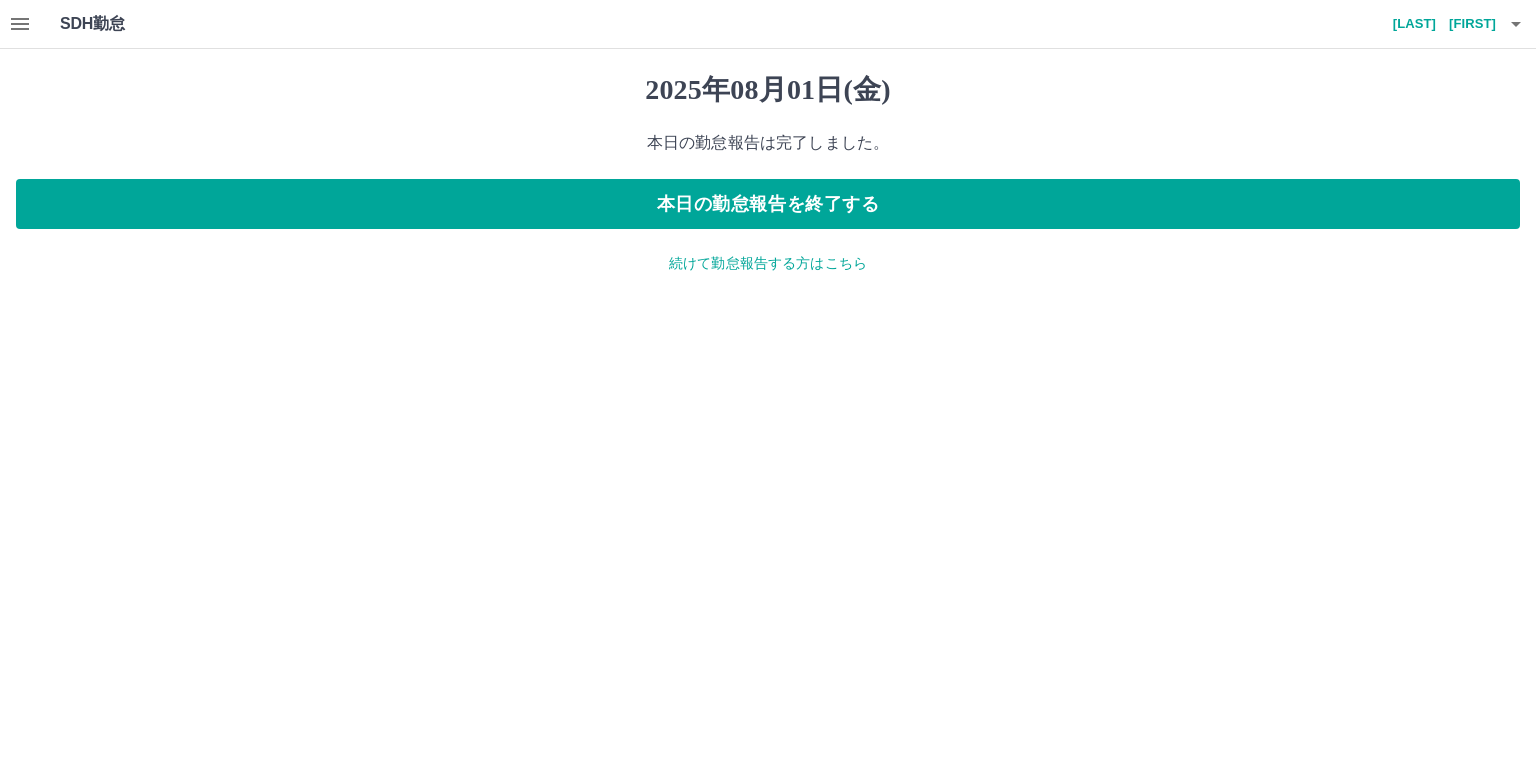 click on "続けて勤怠報告する方はこちら" at bounding box center (768, 263) 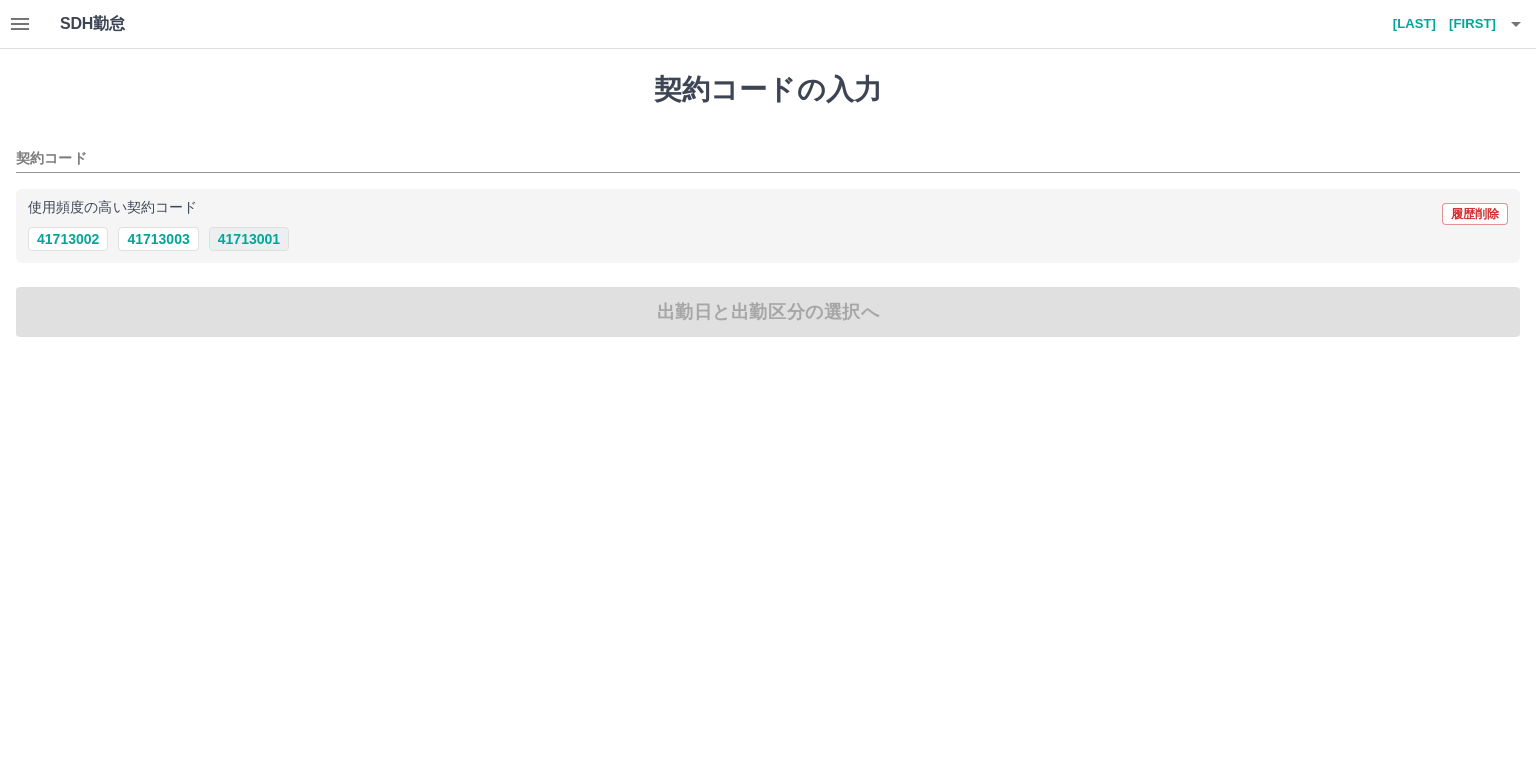 click on "41713001" at bounding box center (249, 239) 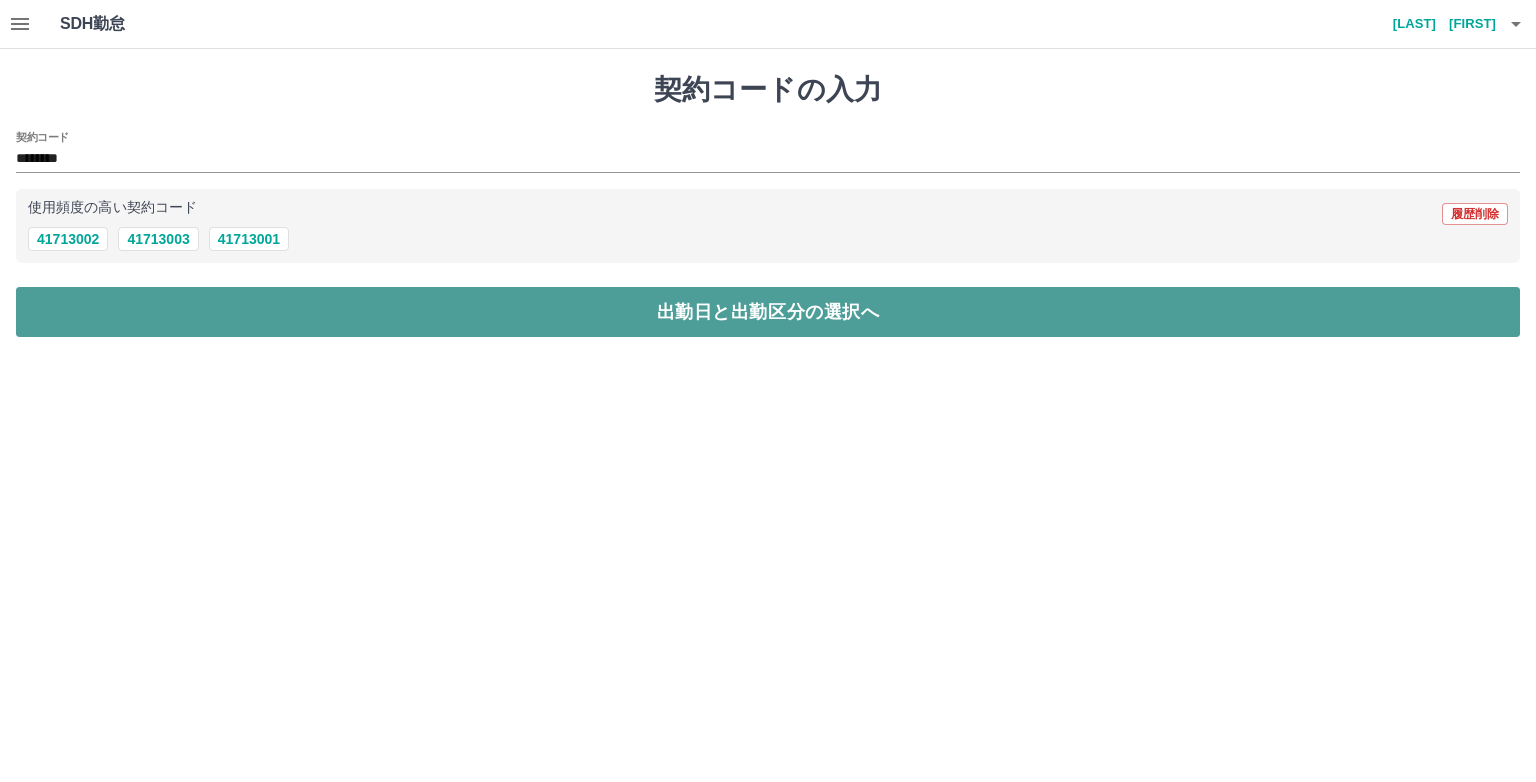 click on "出勤日と出勤区分の選択へ" at bounding box center [768, 312] 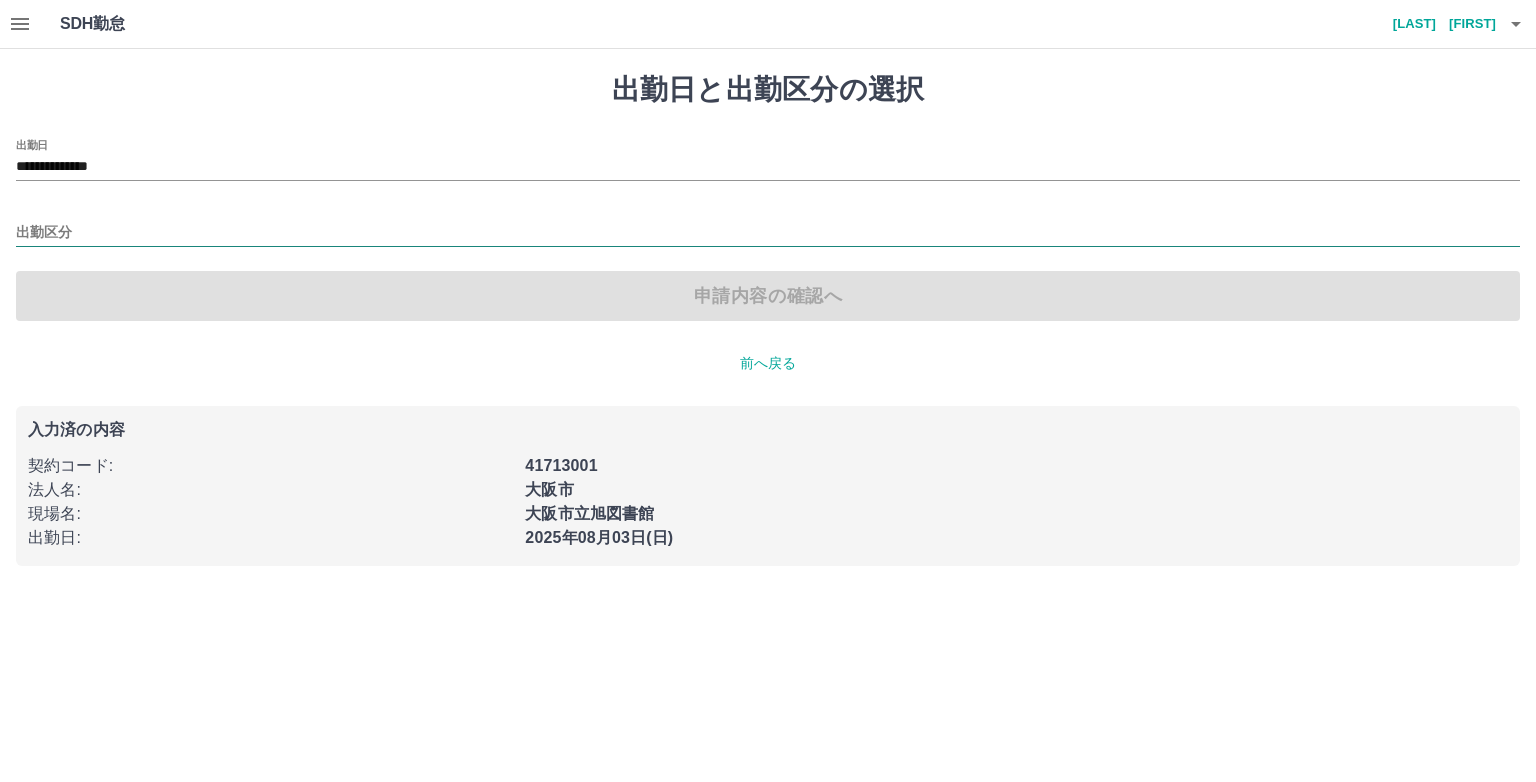 click on "出勤区分" at bounding box center (768, 233) 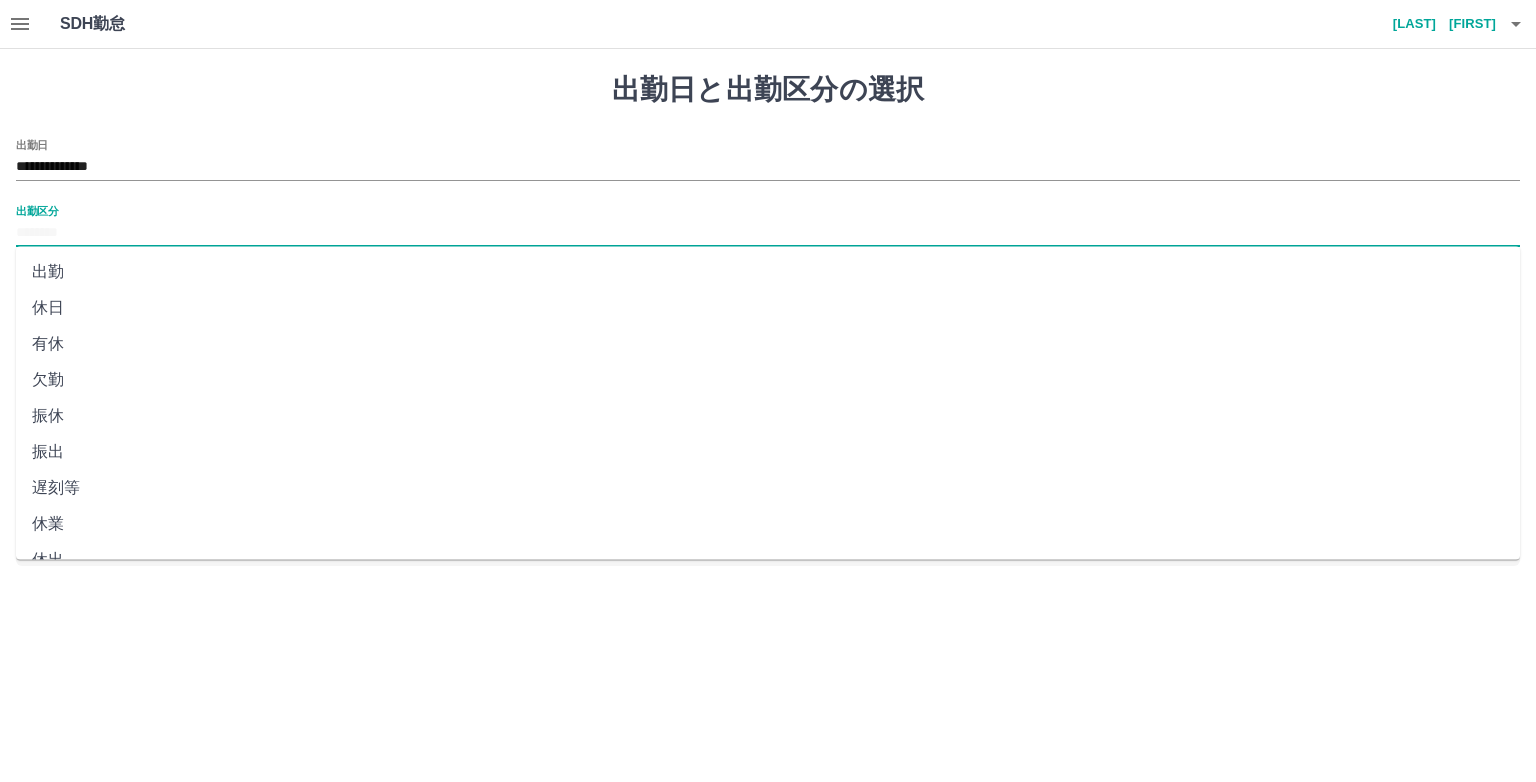 click on "出勤" at bounding box center (768, 272) 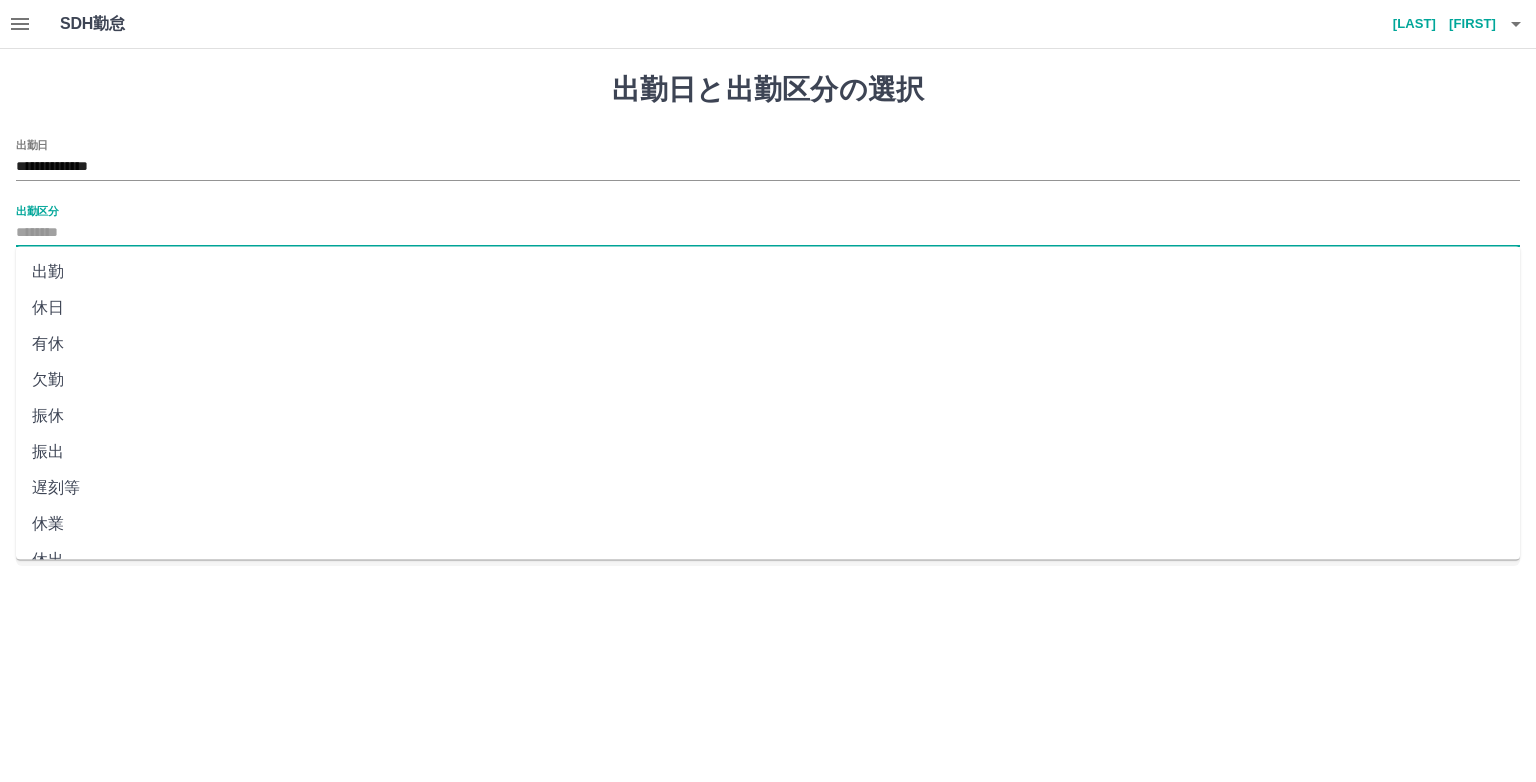 type on "**" 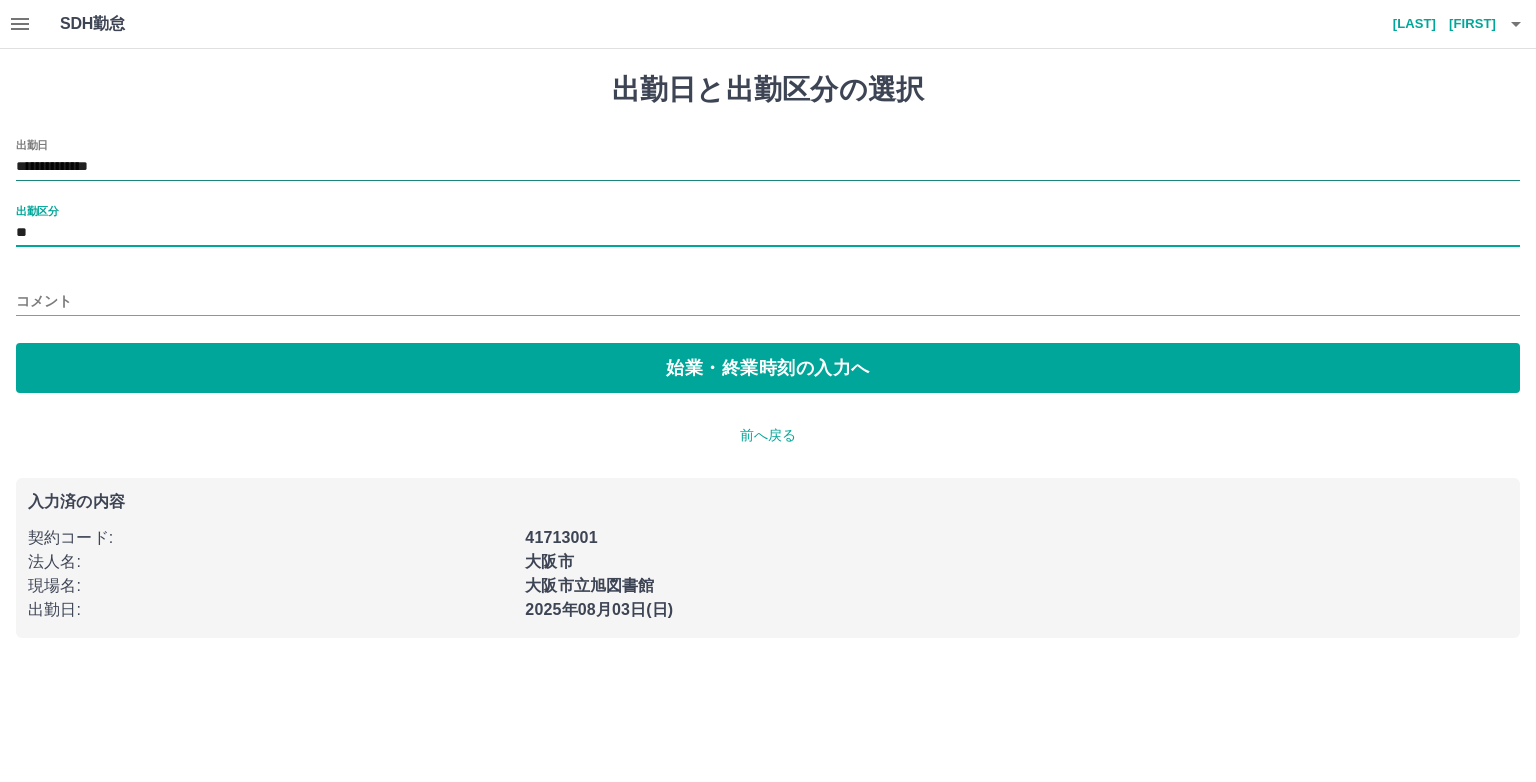 click on "**********" at bounding box center (768, 167) 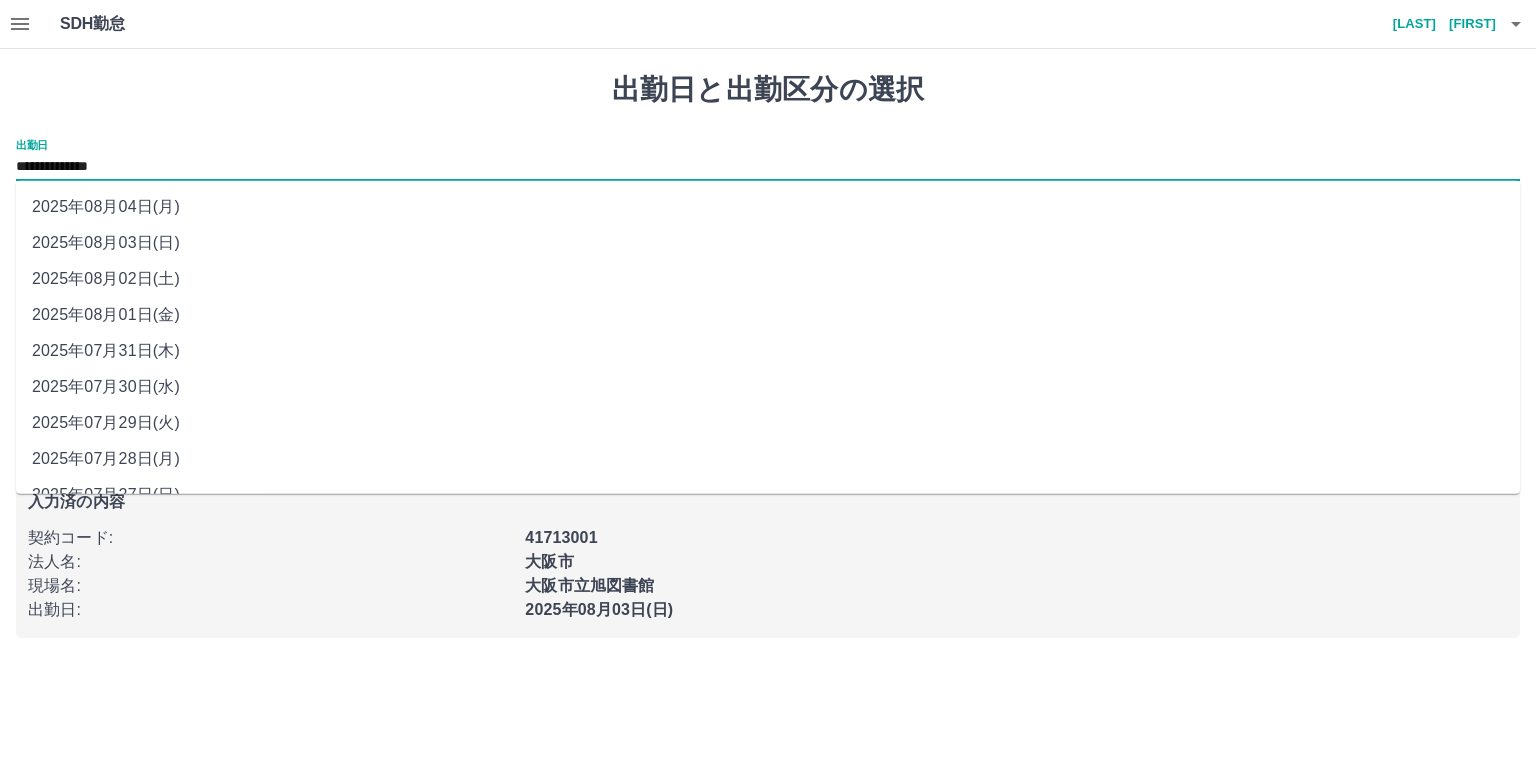 click on "2025年08月02日(土)" at bounding box center [768, 279] 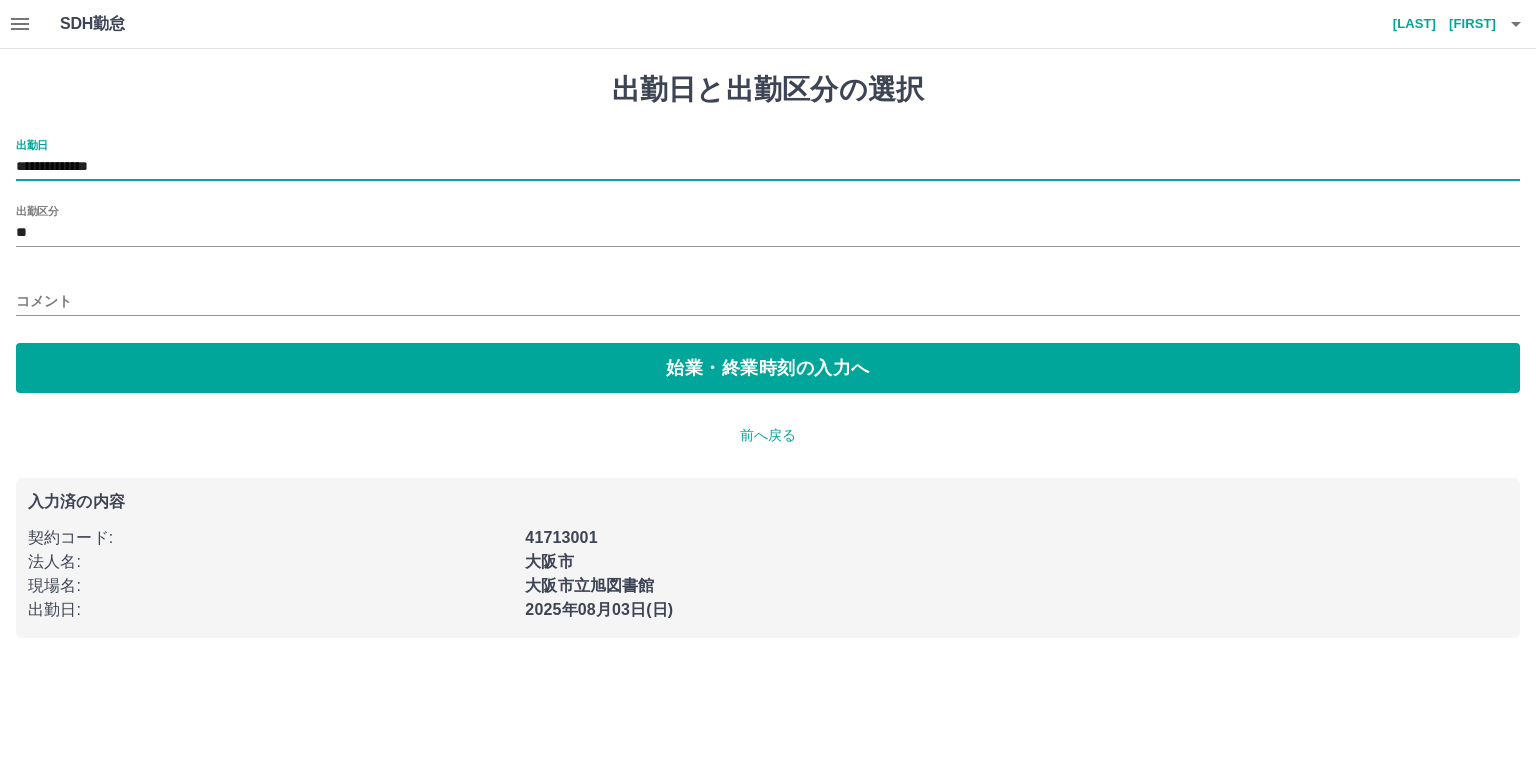 click on "コメント" at bounding box center [768, 301] 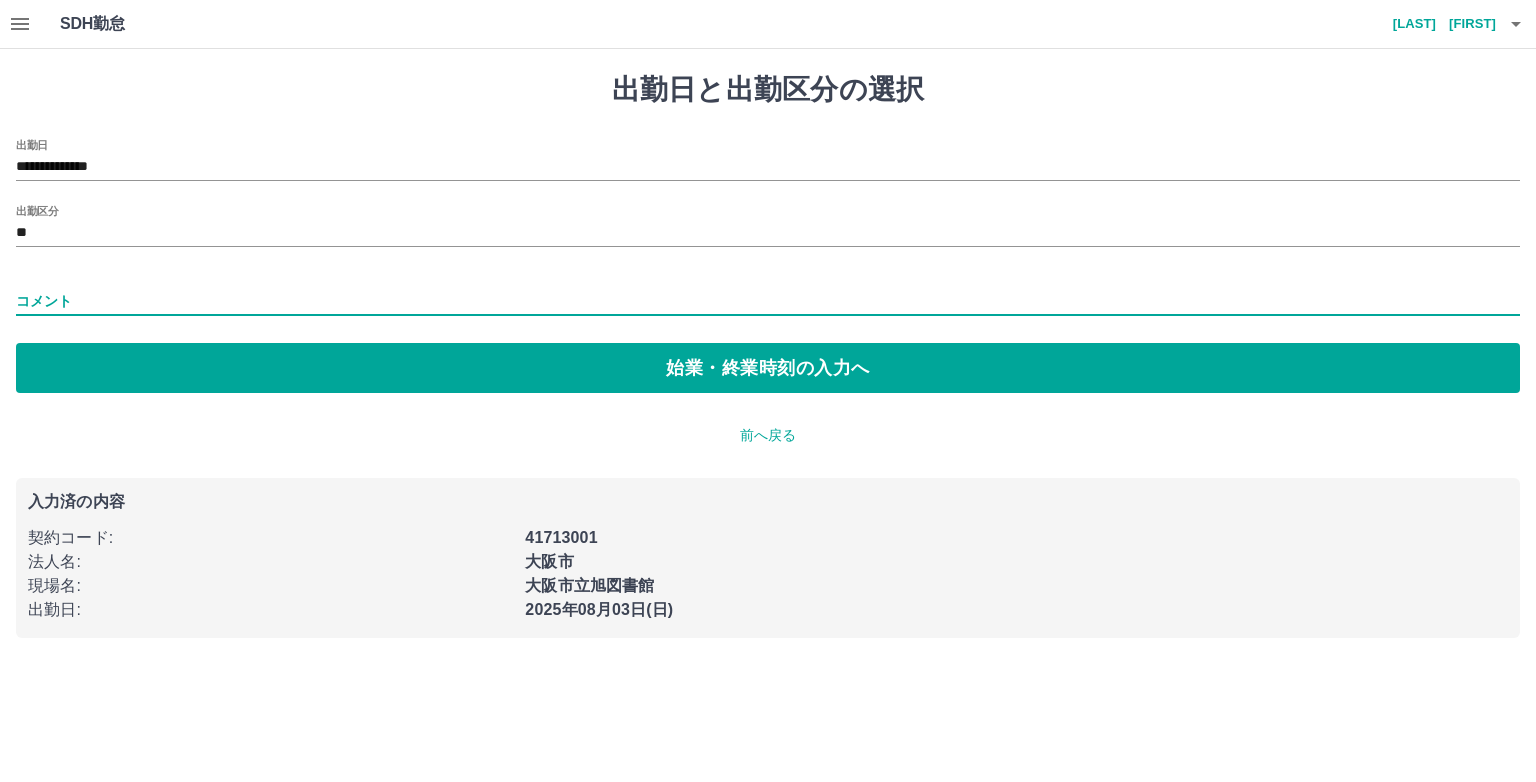 type on "**********" 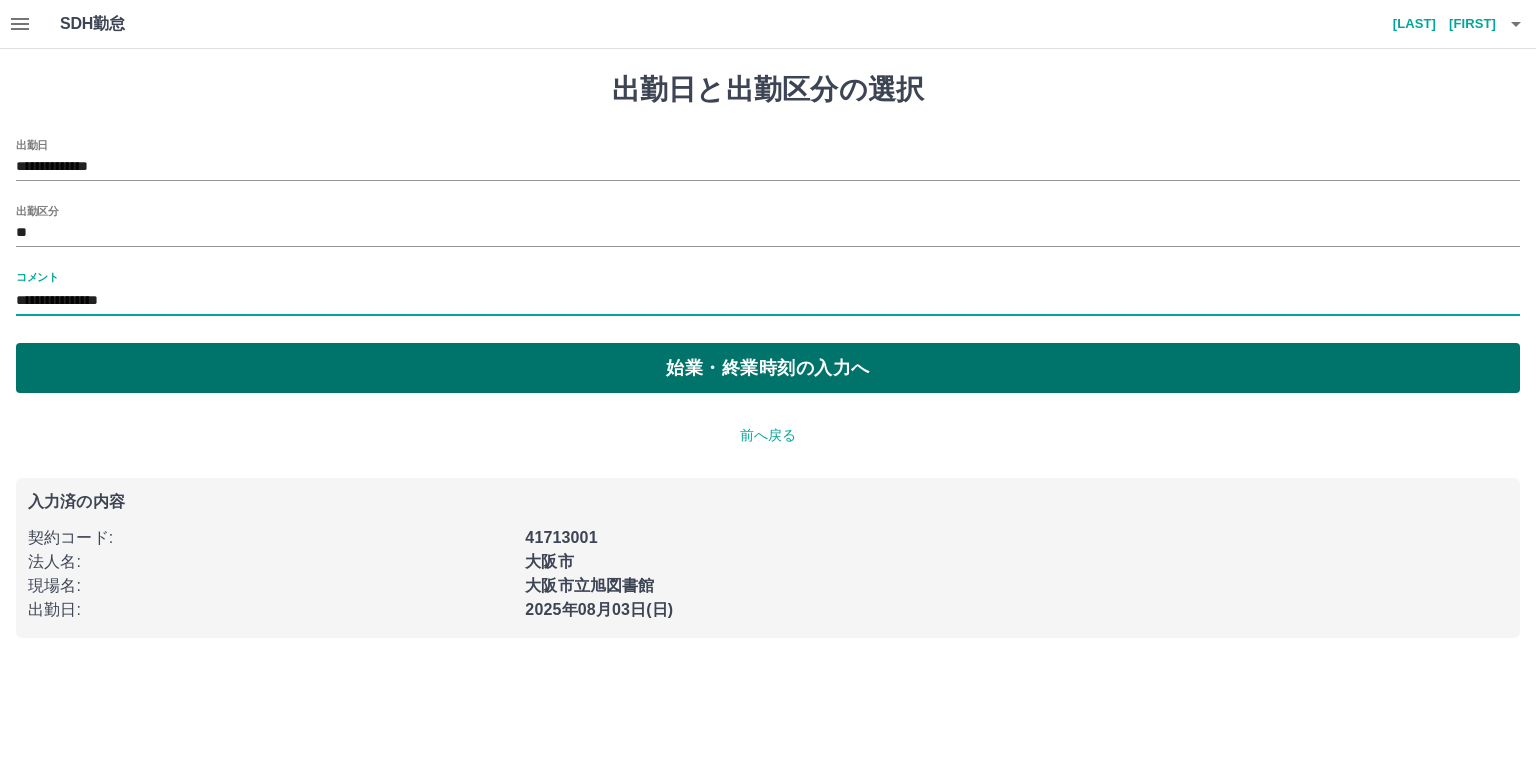 click on "始業・終業時刻の入力へ" at bounding box center (768, 368) 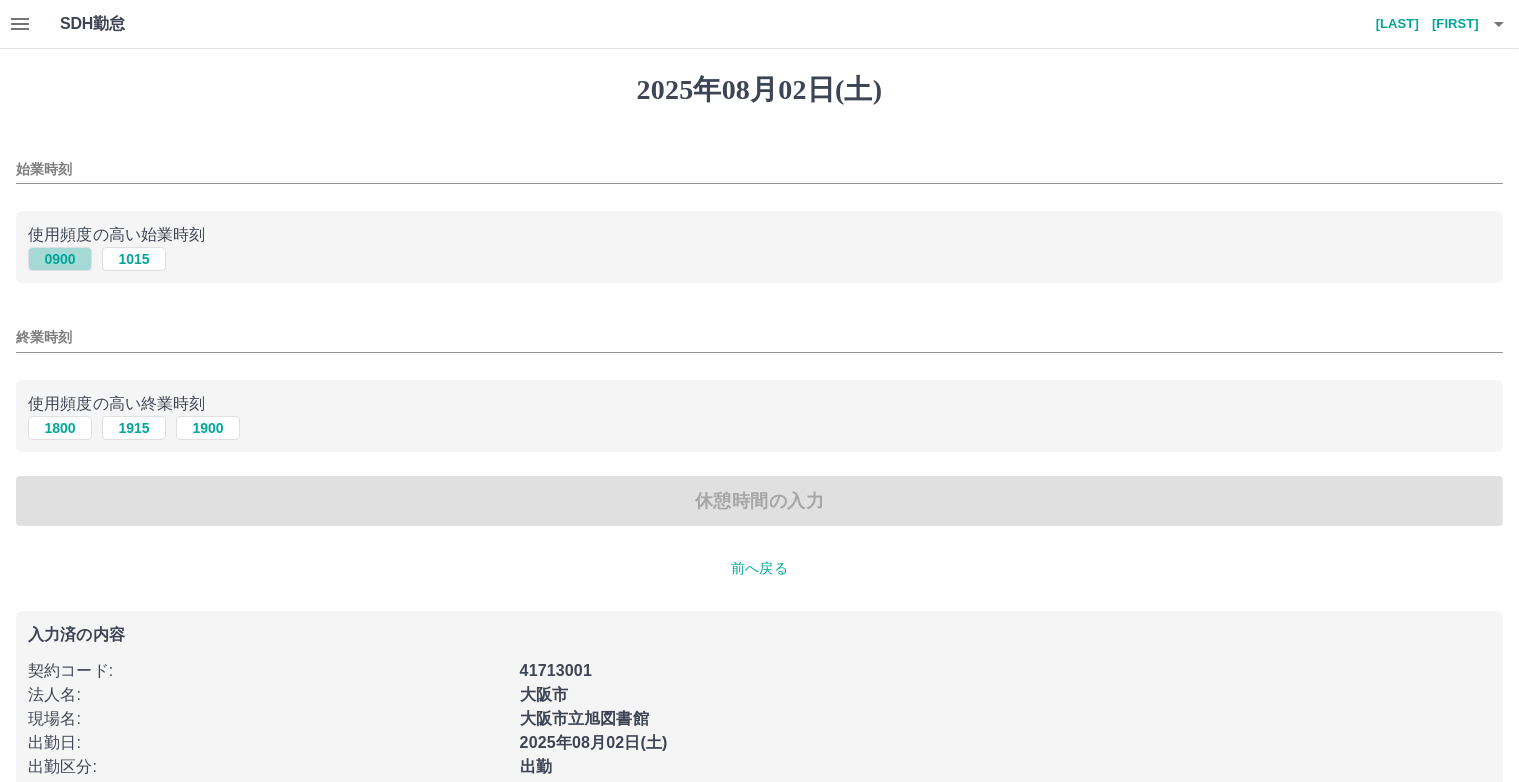 click on "0900" at bounding box center (60, 259) 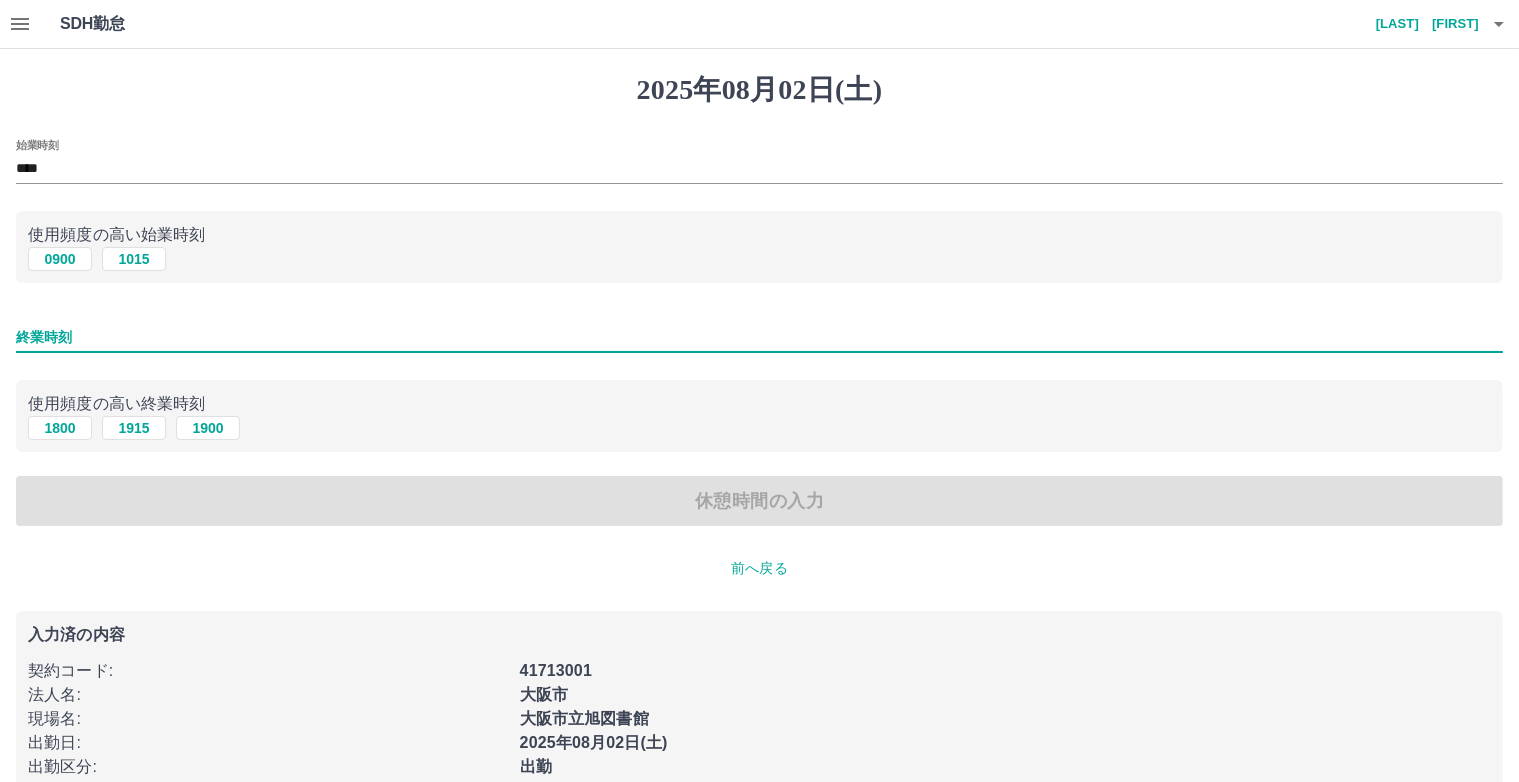 click on "終業時刻" at bounding box center [759, 337] 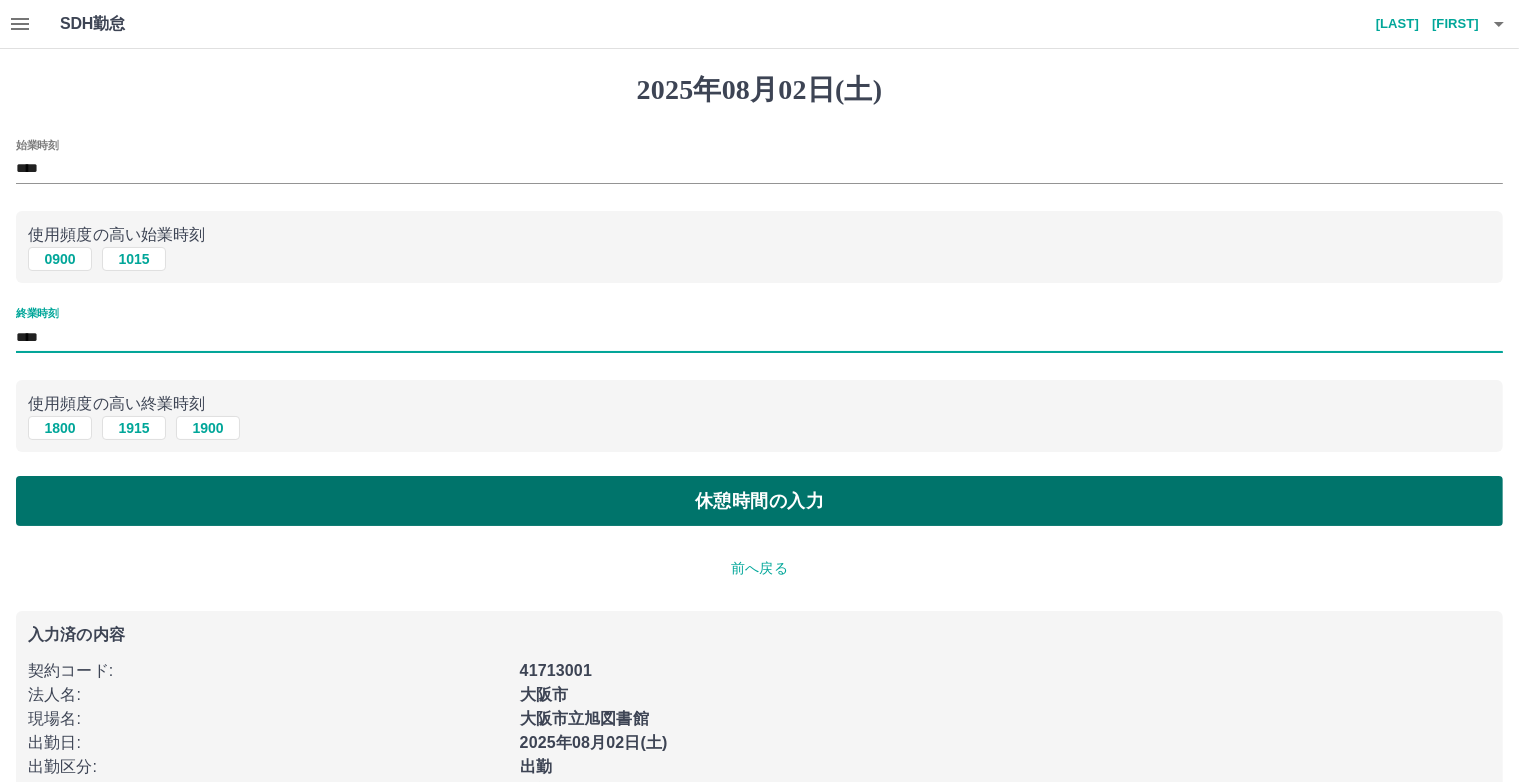 click on "休憩時間の入力" at bounding box center [759, 501] 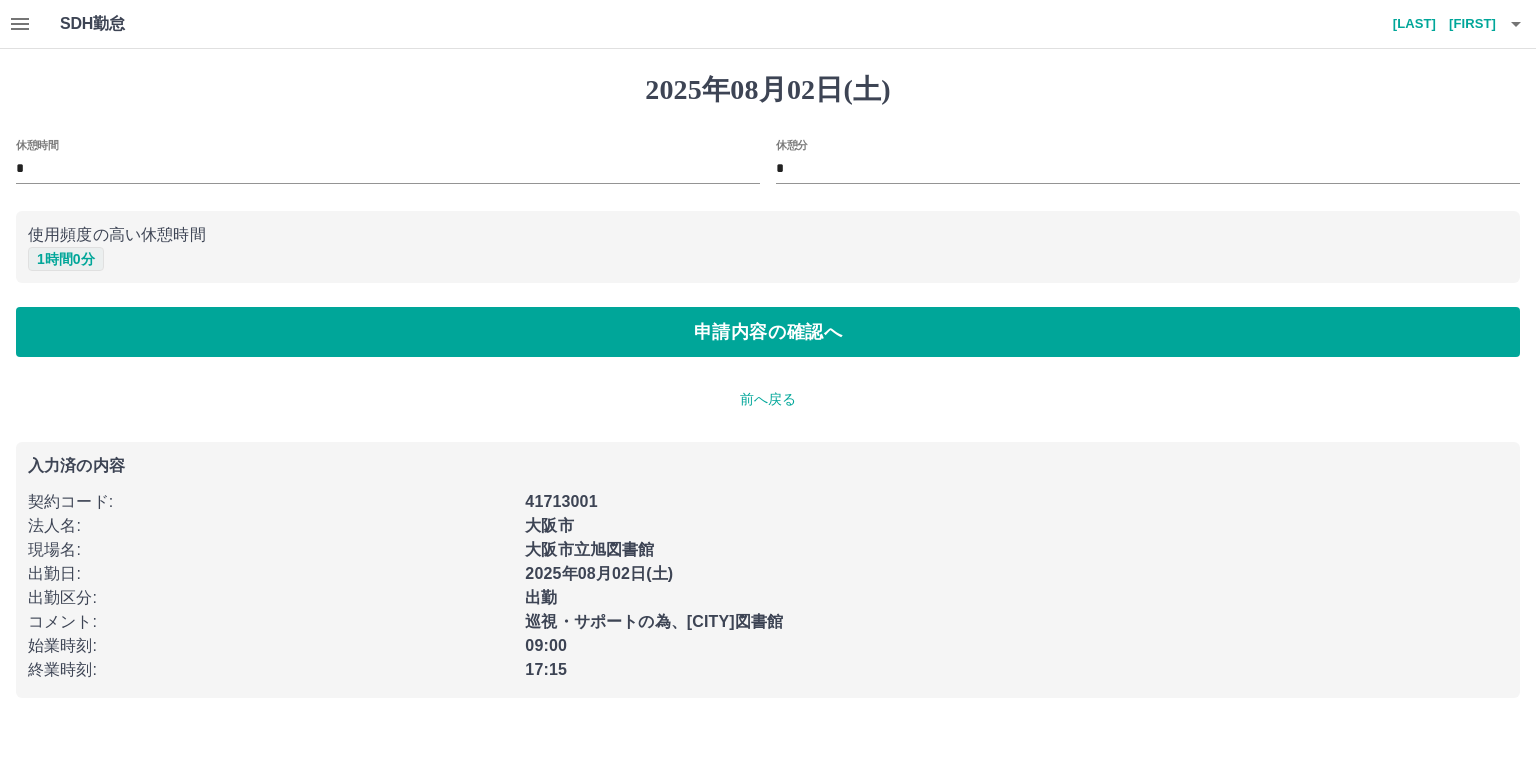 click on "1 時間 0 分" at bounding box center (66, 259) 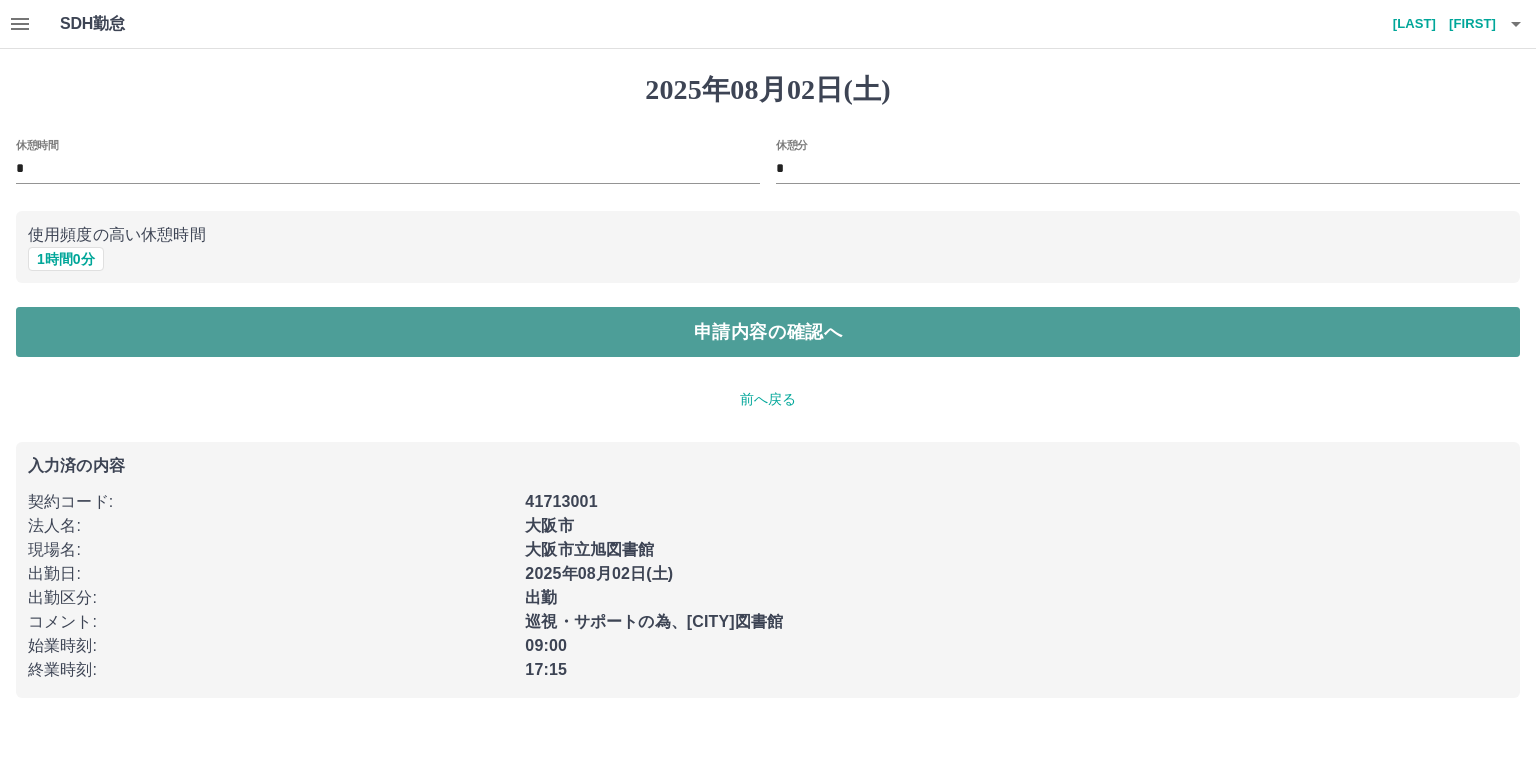 click on "申請内容の確認へ" at bounding box center (768, 332) 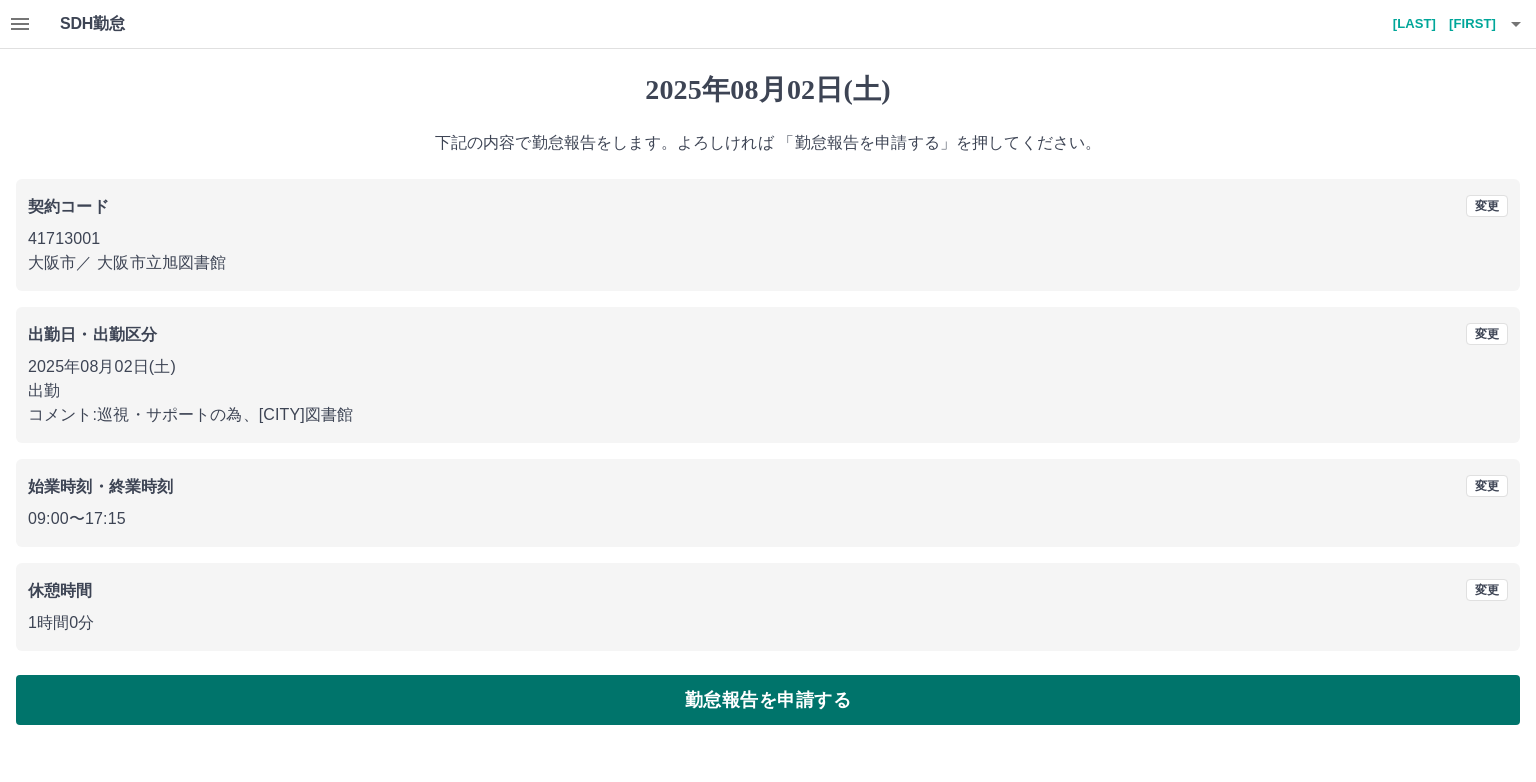 click on "勤怠報告を申請する" at bounding box center (768, 700) 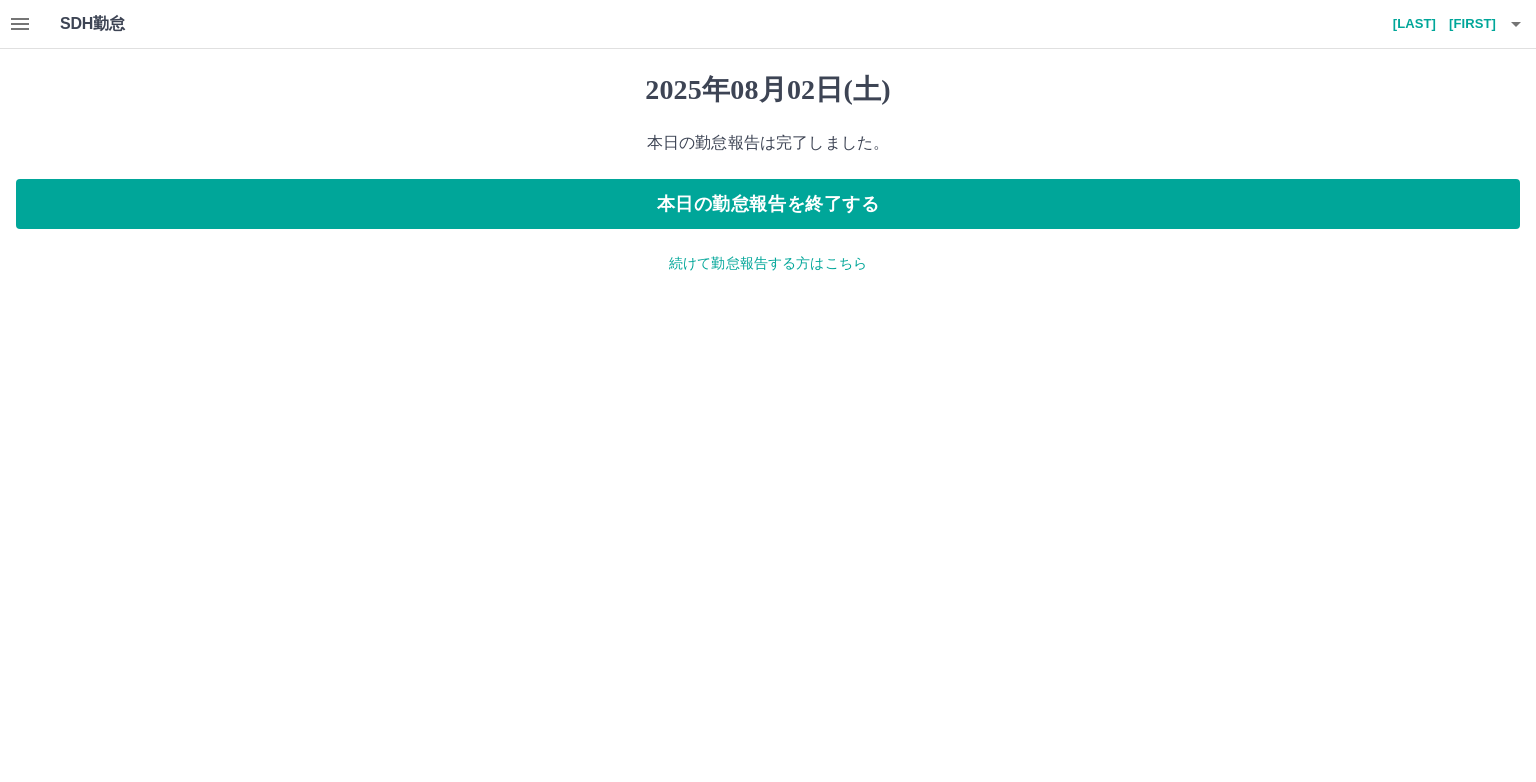 click on "続けて勤怠報告する方はこちら" at bounding box center [768, 263] 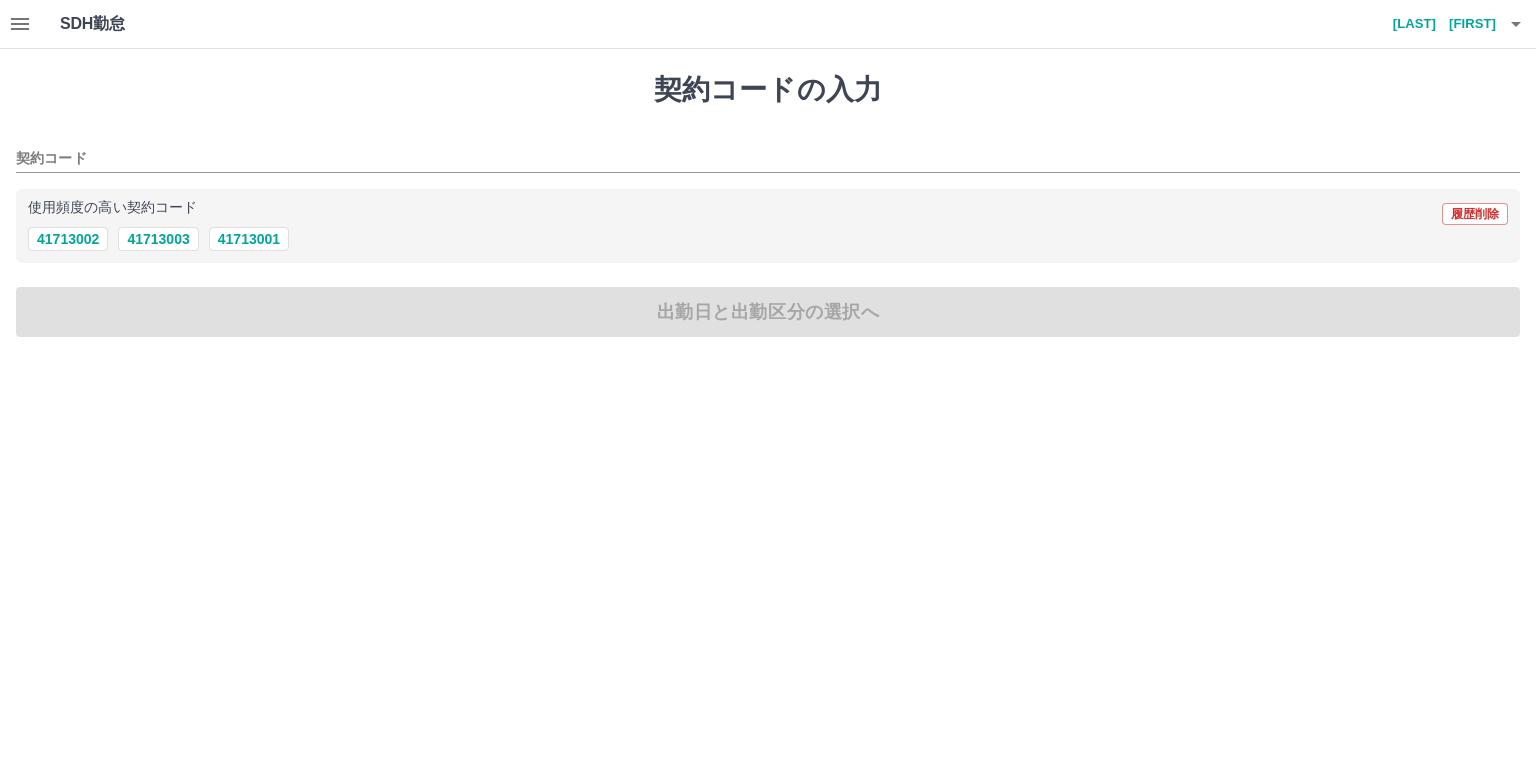 click on "契約コードの入力 契約コード 使用頻度の高い契約コード 履歴削除 41713002 41713003 41713001 出勤日と出勤区分の選択へ" at bounding box center [768, 205] 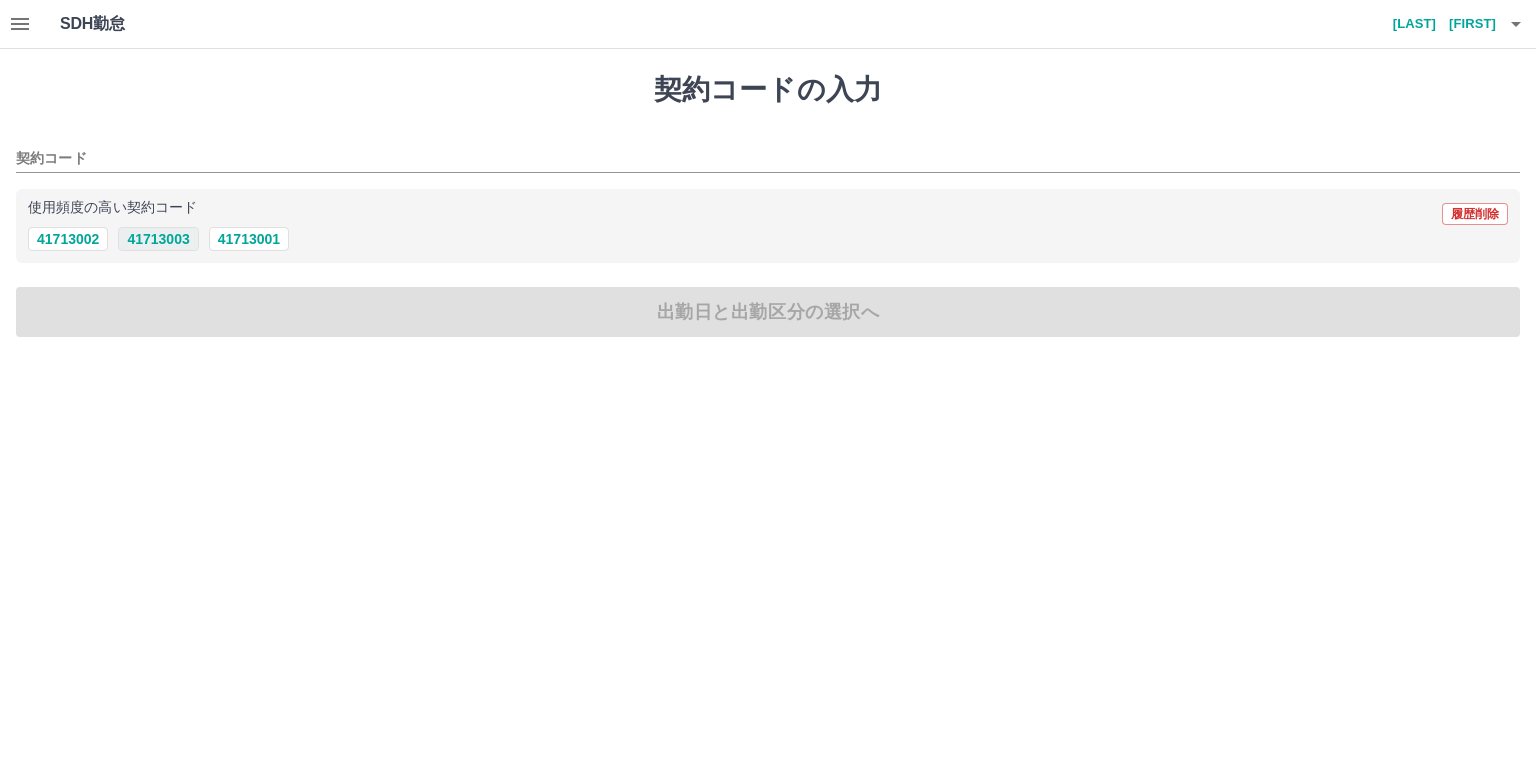click on "41713003" at bounding box center [158, 239] 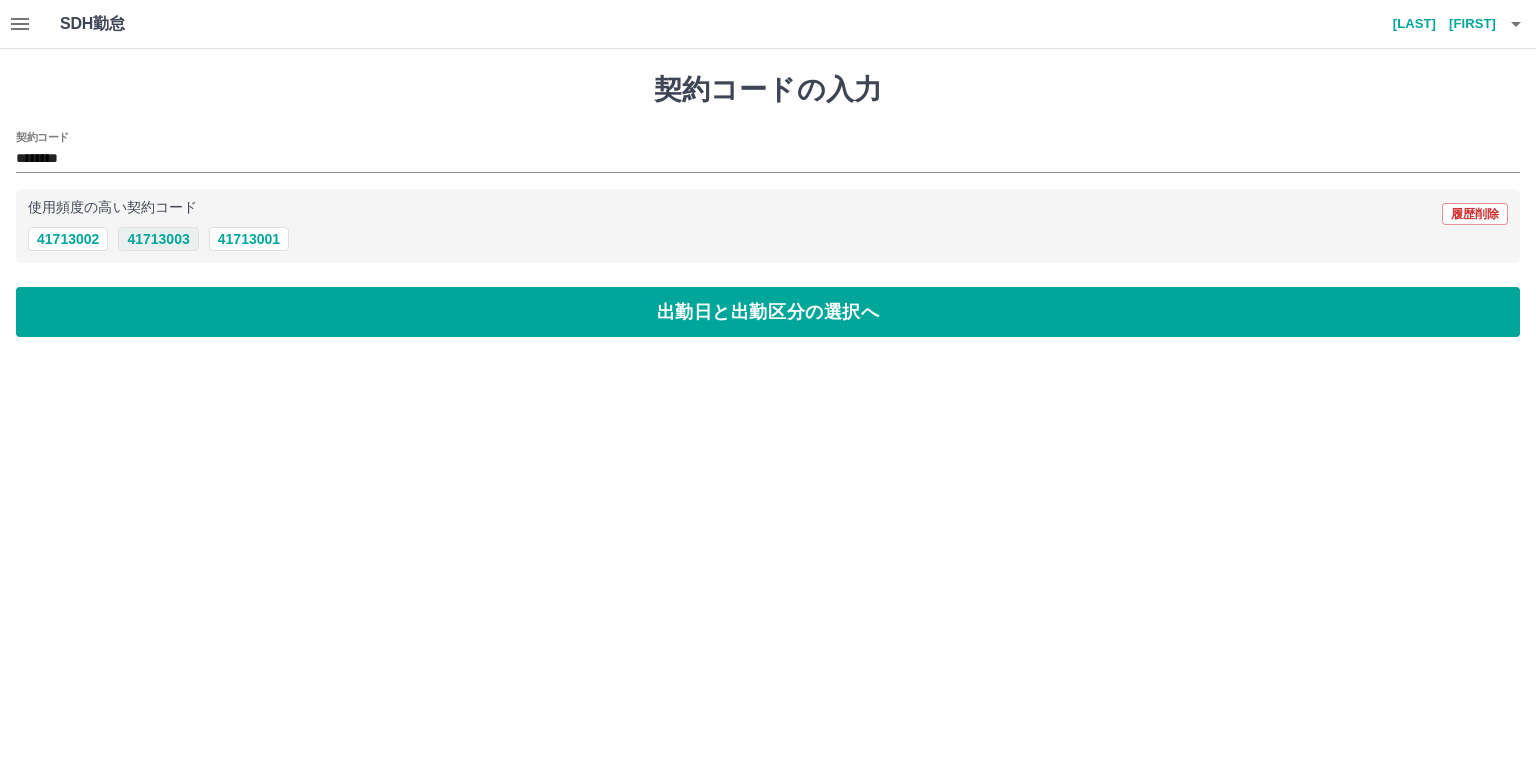 type on "********" 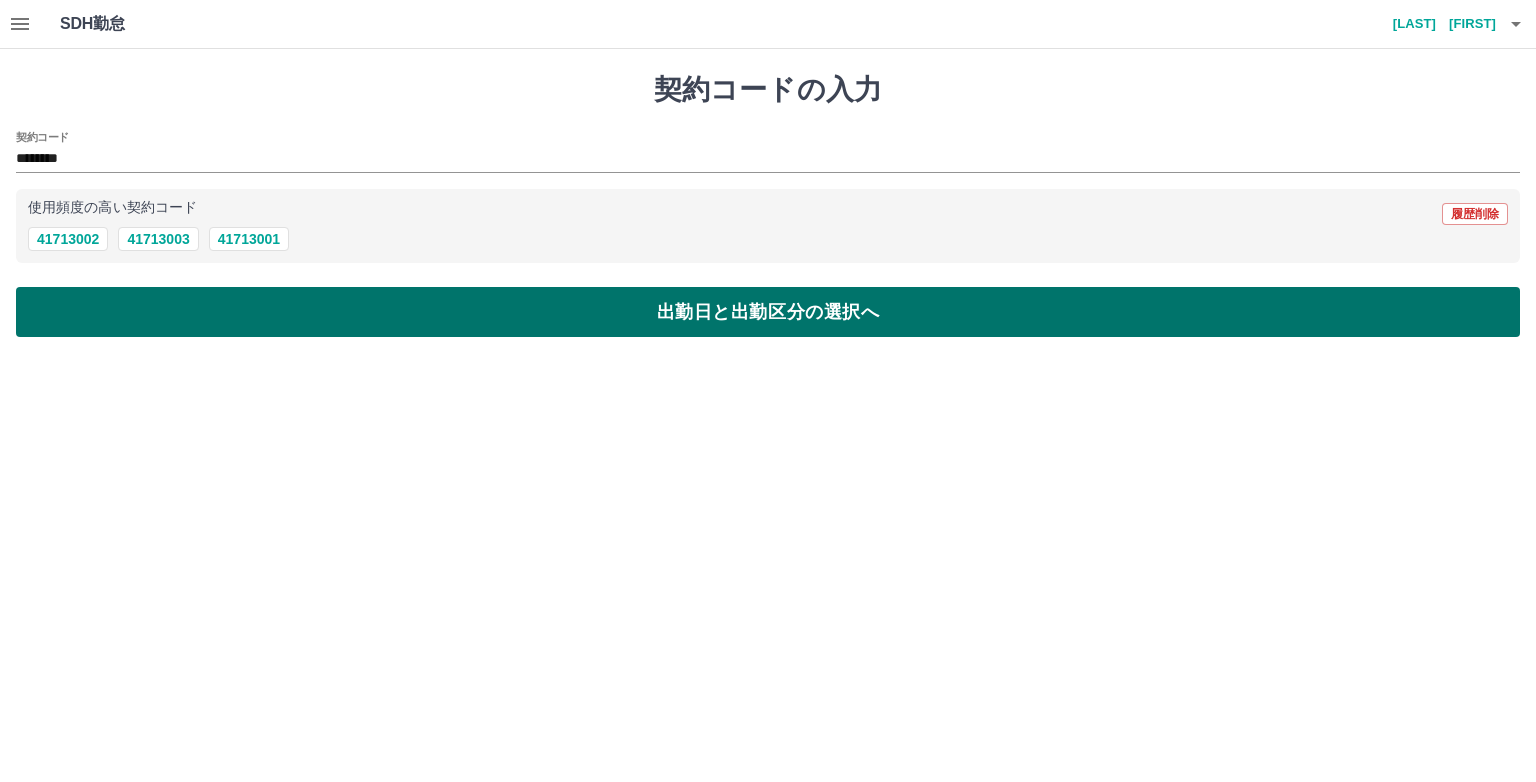 click on "出勤日と出勤区分の選択へ" at bounding box center [768, 312] 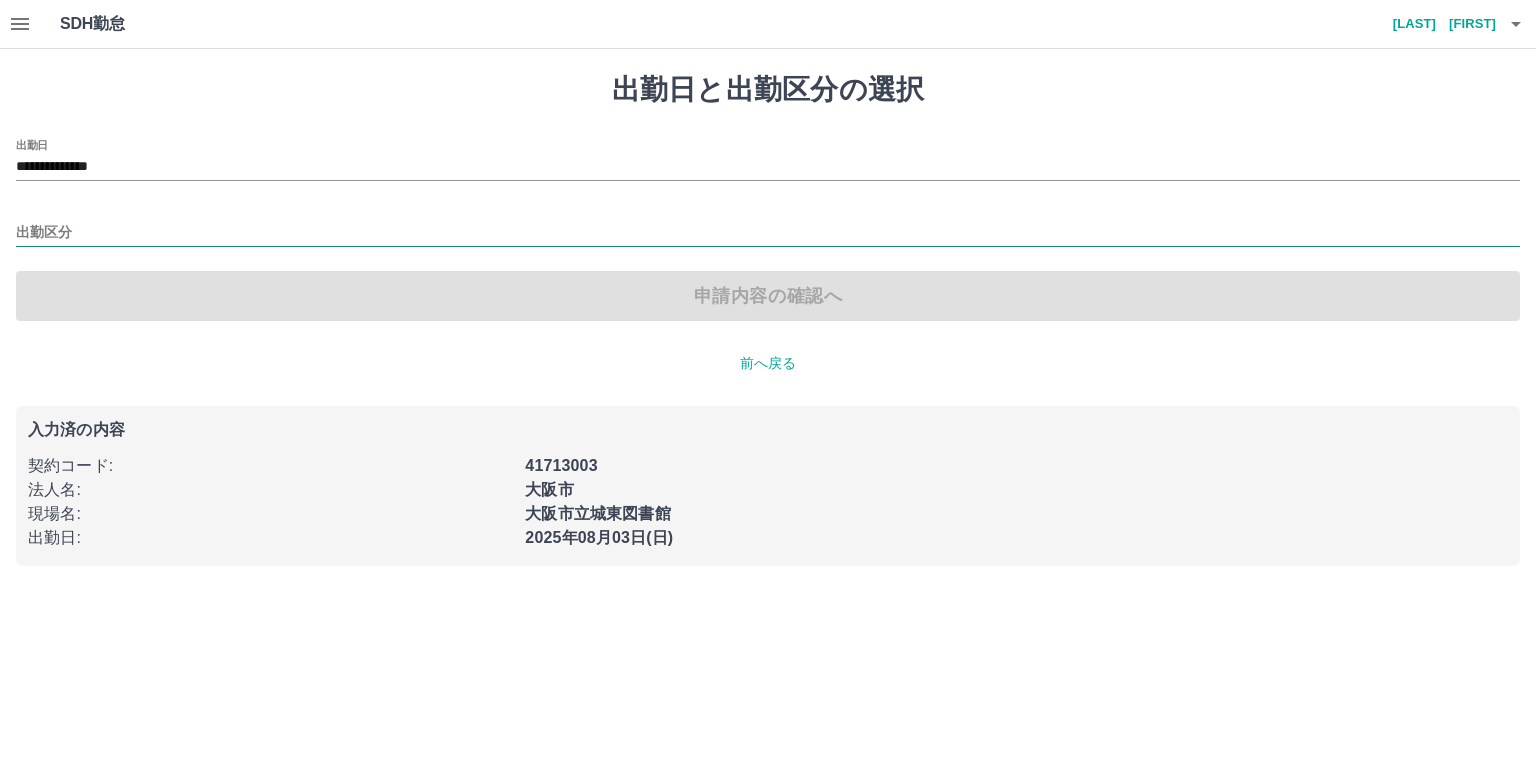 click on "出勤区分" at bounding box center [768, 233] 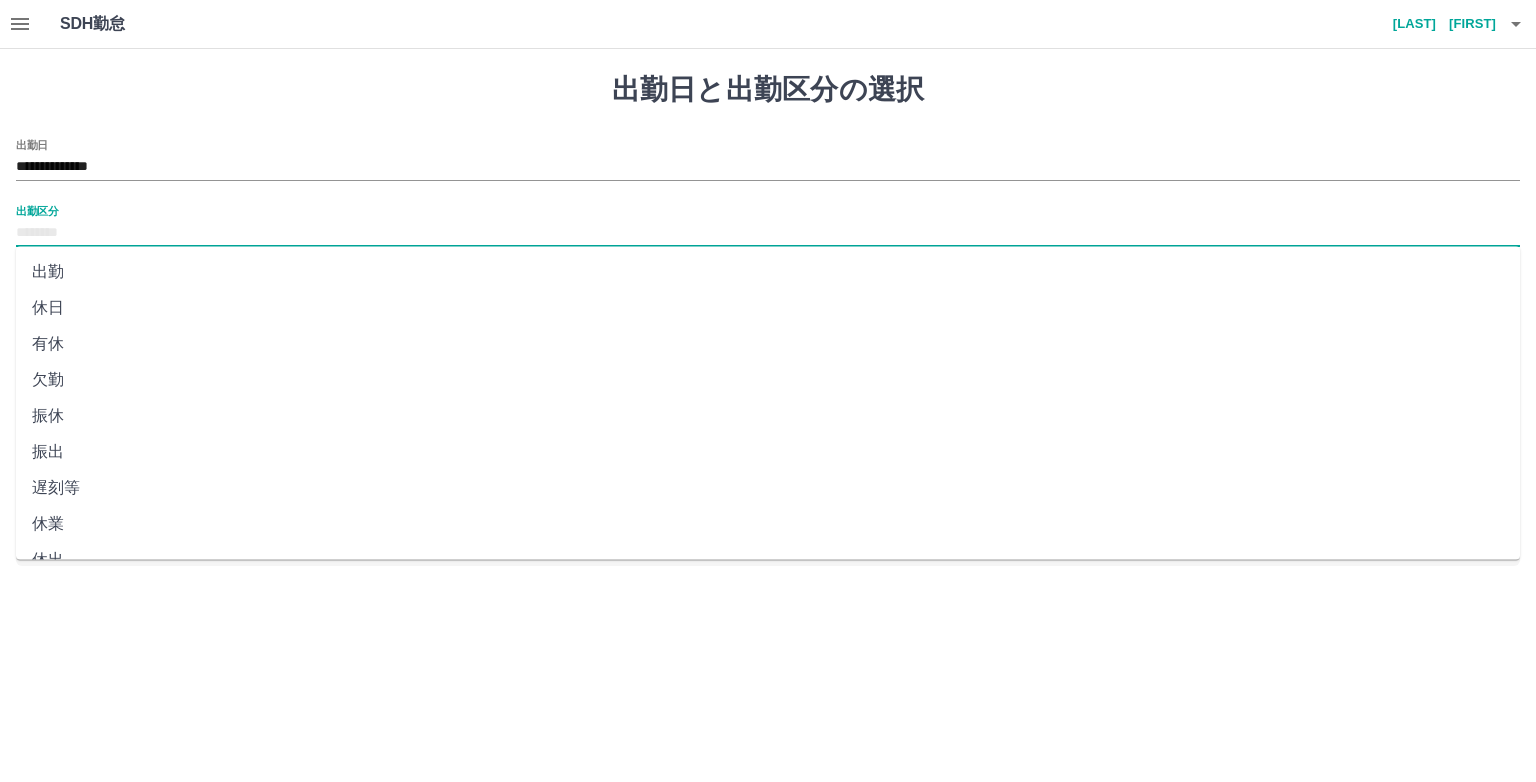 click on "出勤" at bounding box center [768, 272] 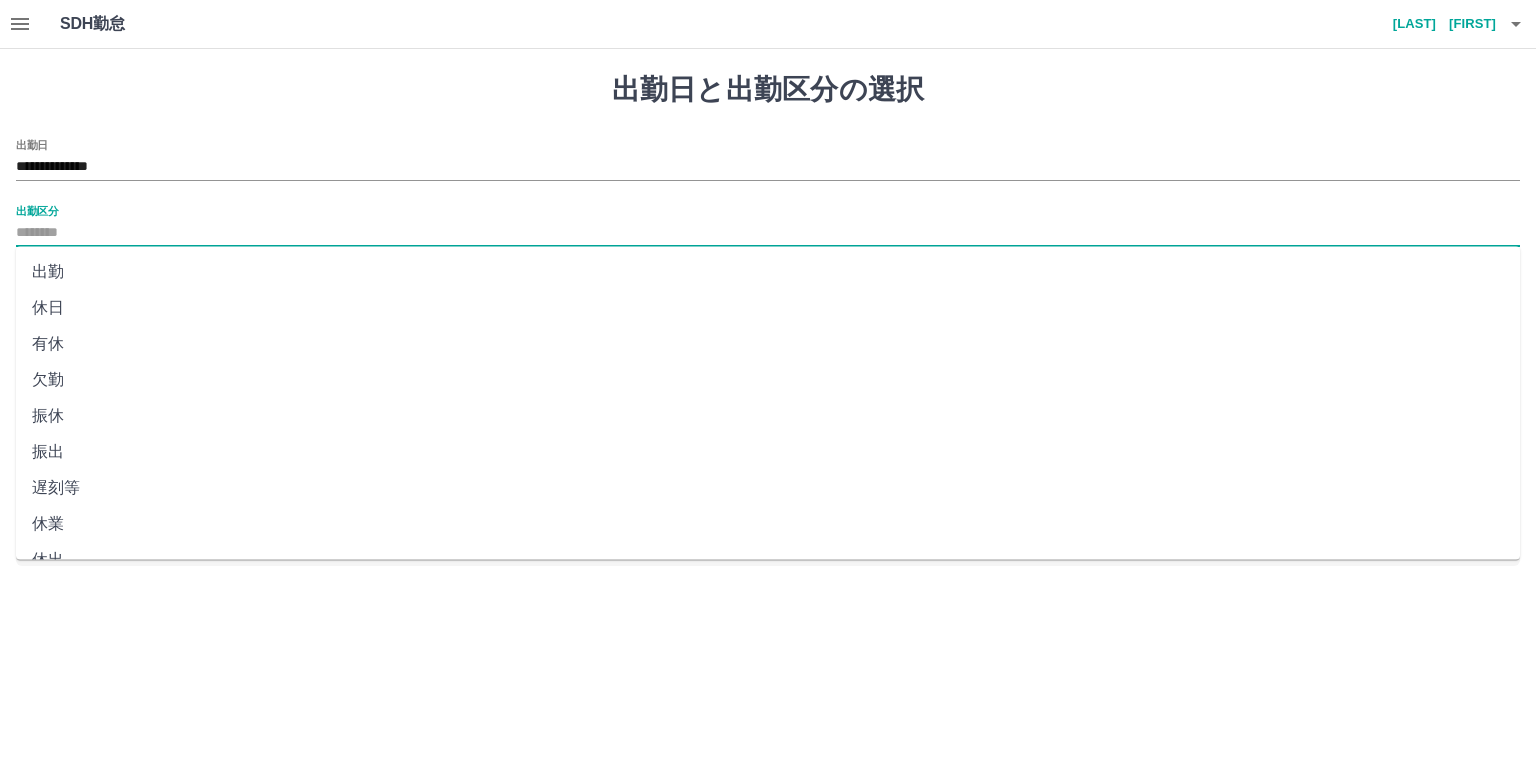 type on "**" 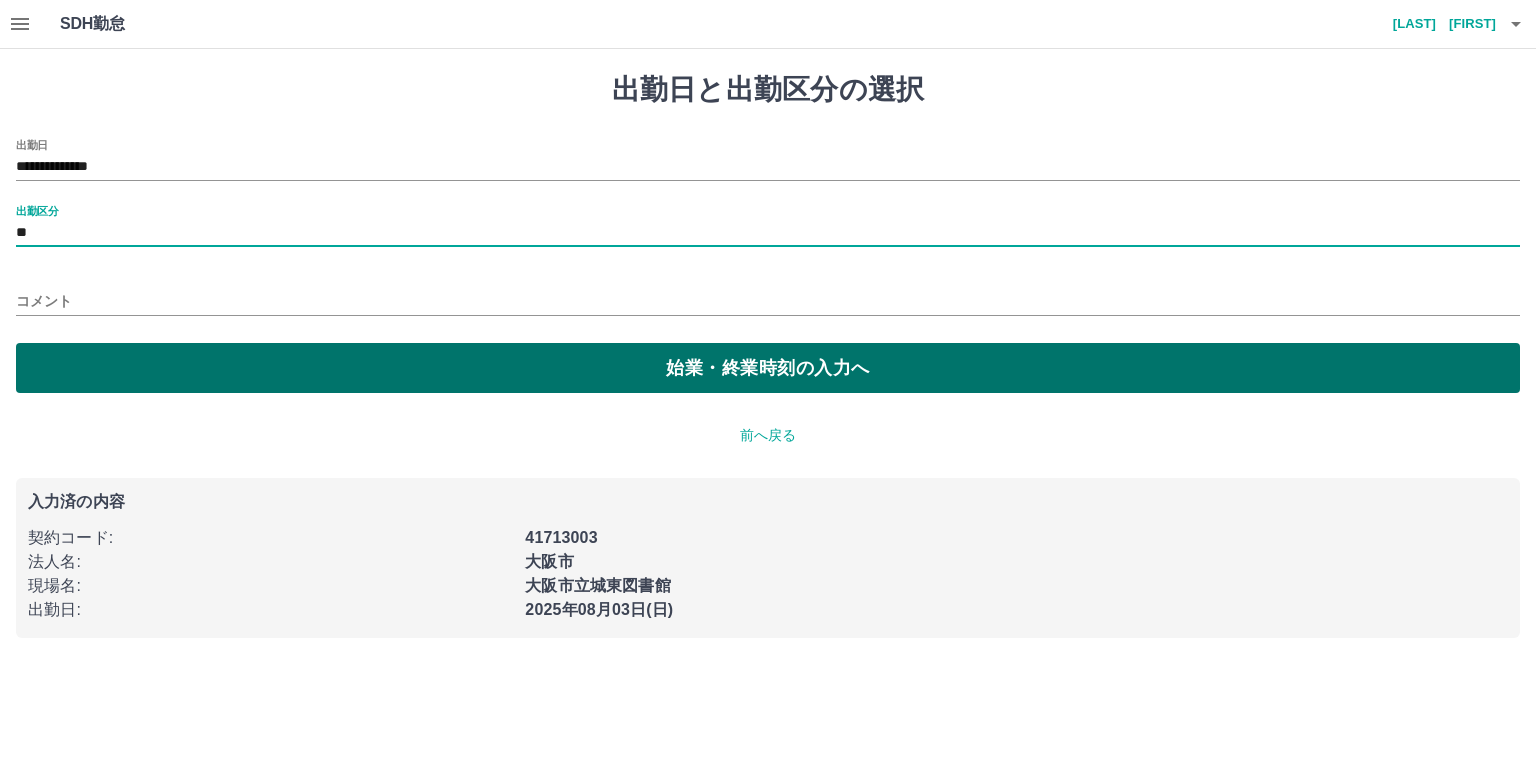 click on "始業・終業時刻の入力へ" at bounding box center [768, 368] 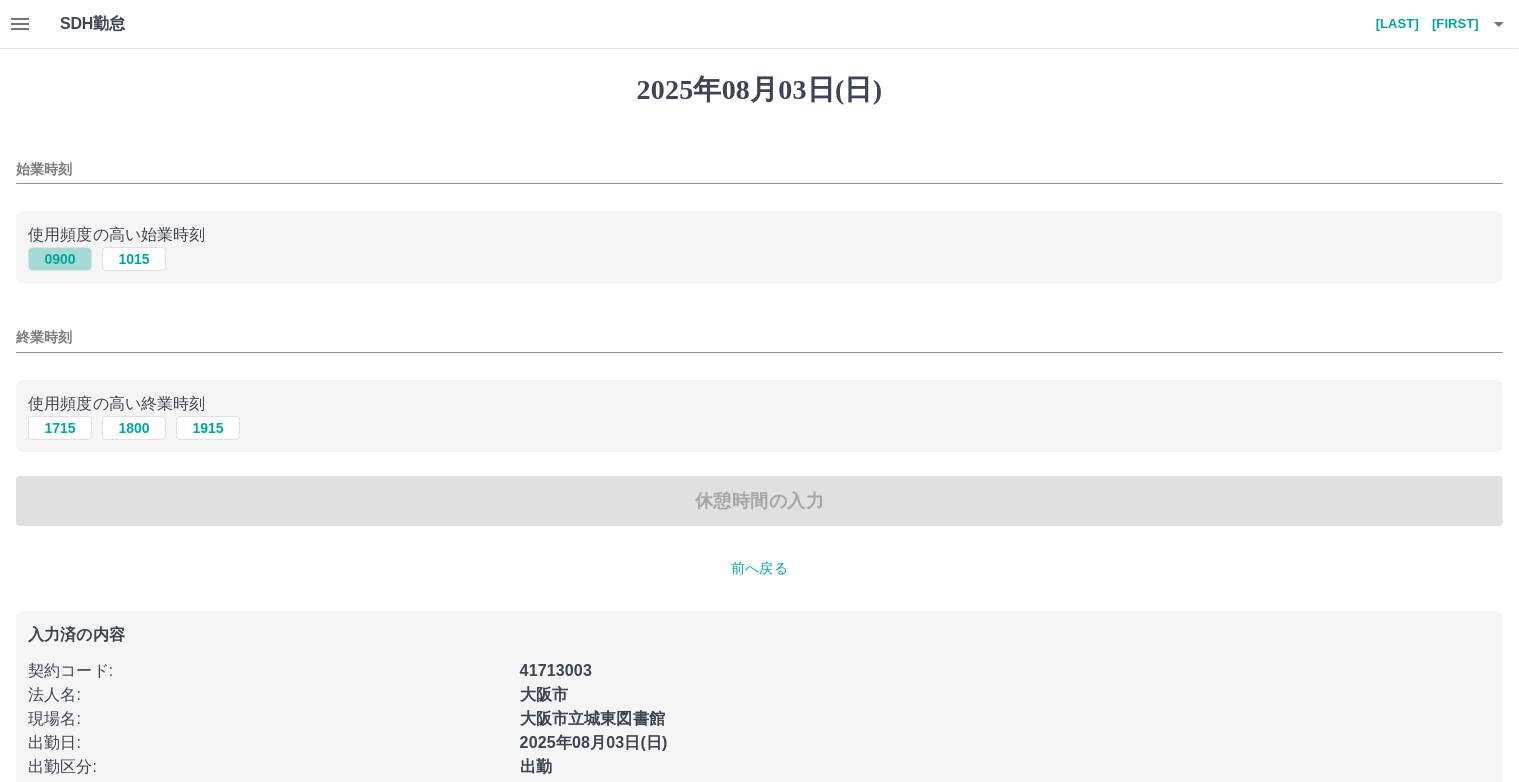 click on "0900" at bounding box center (60, 259) 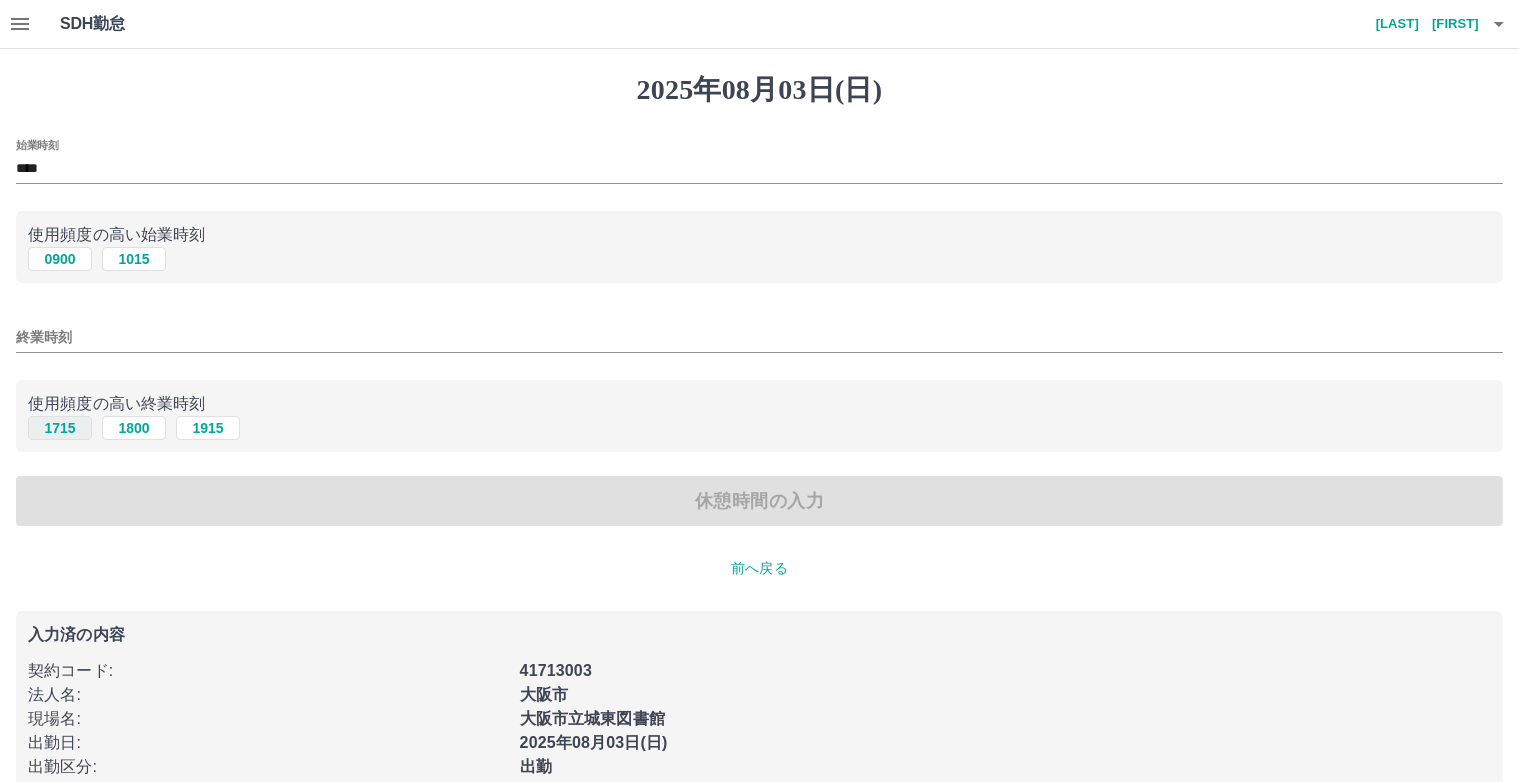 click on "1715" at bounding box center [60, 428] 